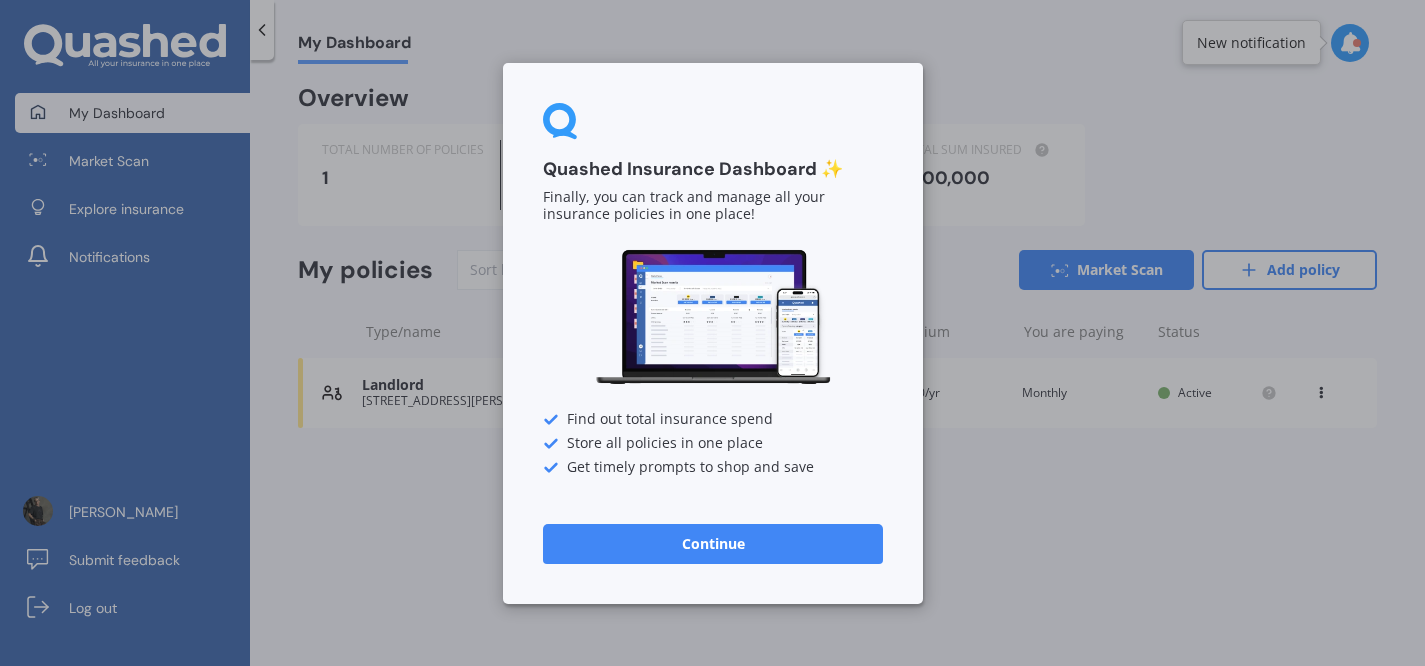 scroll, scrollTop: 0, scrollLeft: 0, axis: both 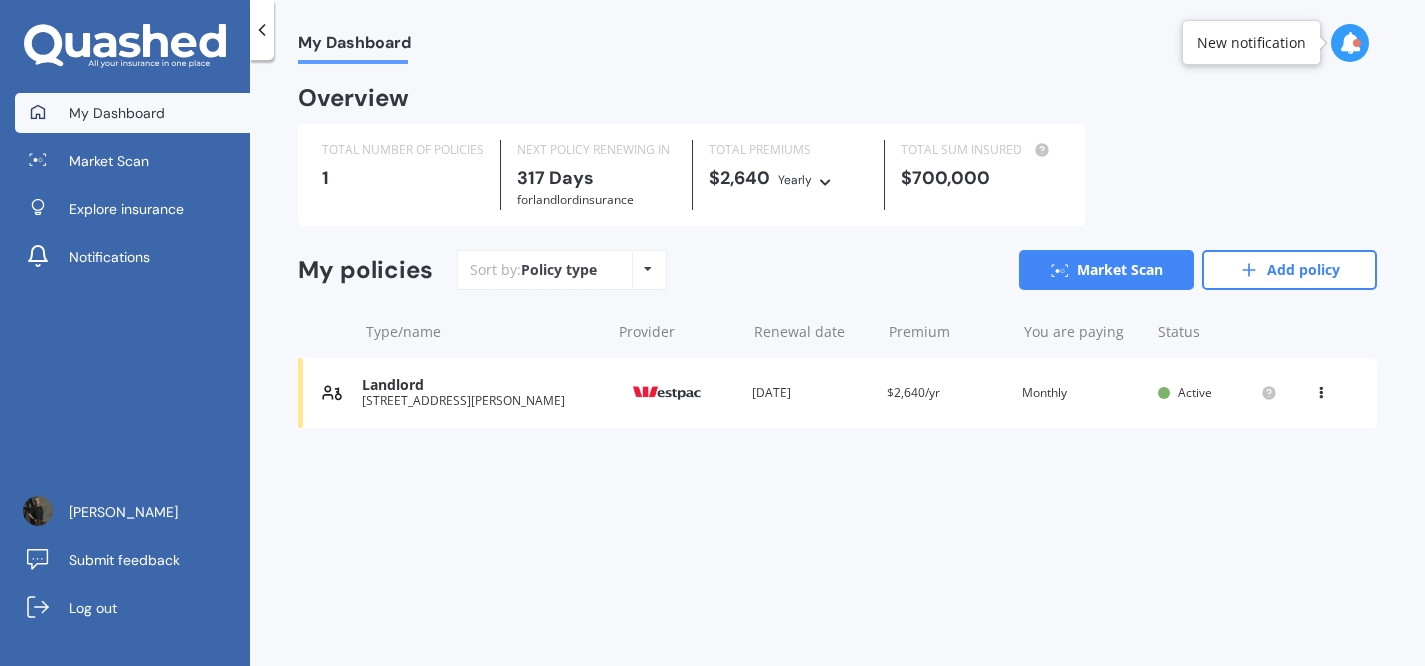 click at bounding box center (648, 269) 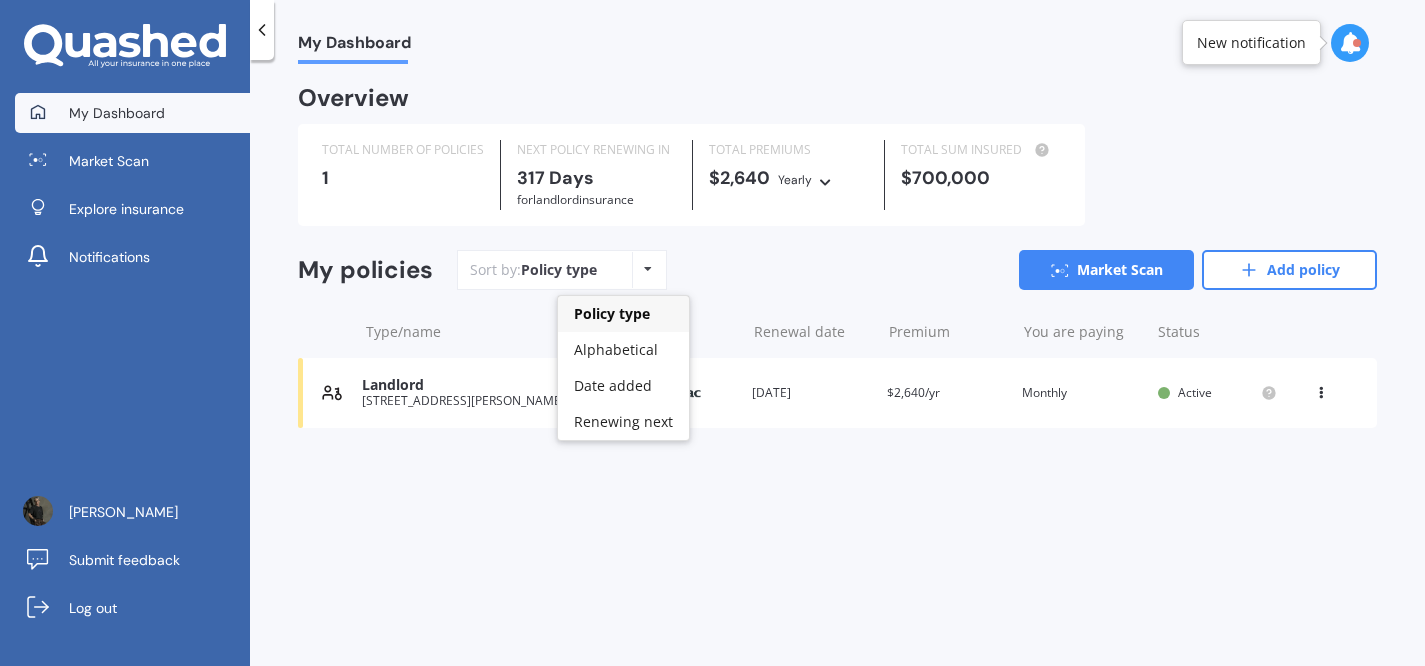 click on "My Dashboard Overview TOTAL NUMBER OF POLICIES 1 NEXT POLICY RENEWING [DATE]   for  Landlord  insurance TOTAL PREMIUMS $2,640 Yearly Yearly Six-Monthly Quarterly Monthly Fortnightly Weekly TOTAL SUM INSURED $700,000 My policies Sort by:  Policy type Policy type Alphabetical Date added Renewing next Market Scan Add policy Type/name Provider Renewal date Premium You are paying Status Landlord [STREET_ADDRESS][PERSON_NAME] 4112 Provider Renewal date [DATE] Premium $2,640/yr You are paying Monthly Status Active View option View policy Delete Landlord [STREET_ADDRESS][GEOGRAPHIC_DATA][PERSON_NAME] Provider Renewal date [DATE] Premium $2,640/yr You are paying Monthly Status Active View option View policy Delete" at bounding box center [837, 367] 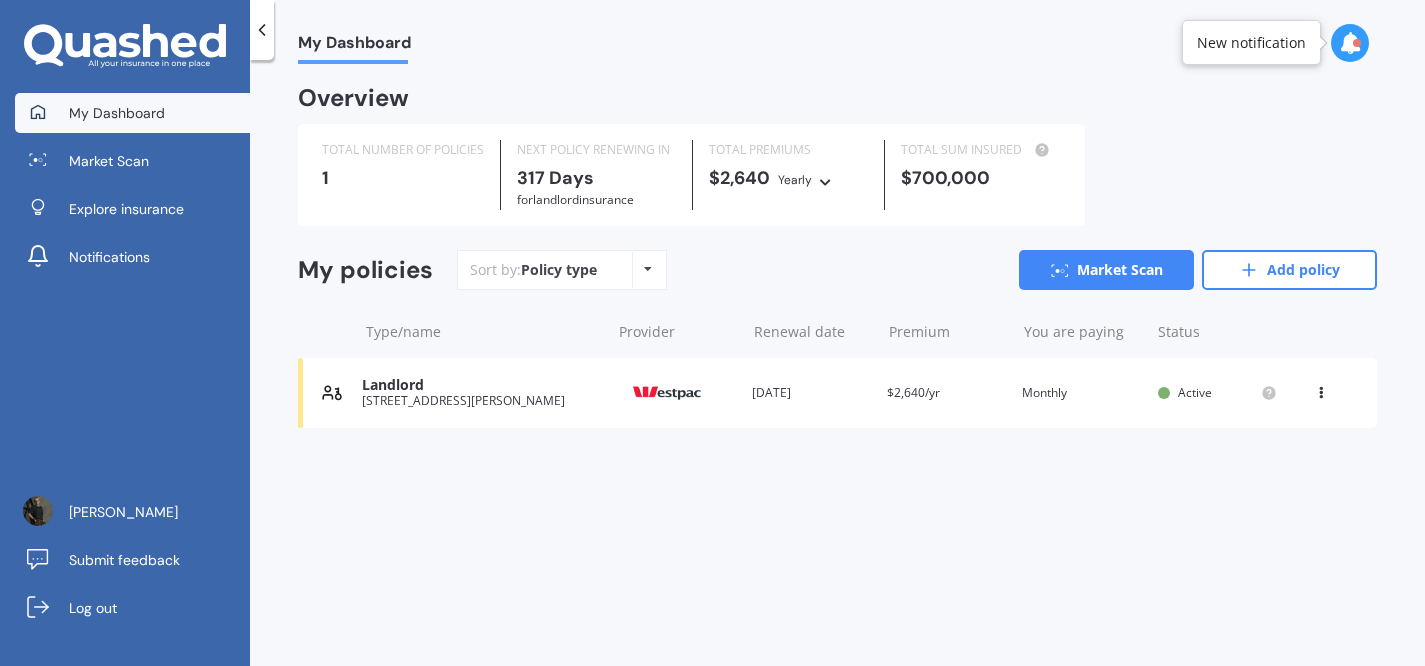 click on "$2,640/yr" at bounding box center [913, 392] 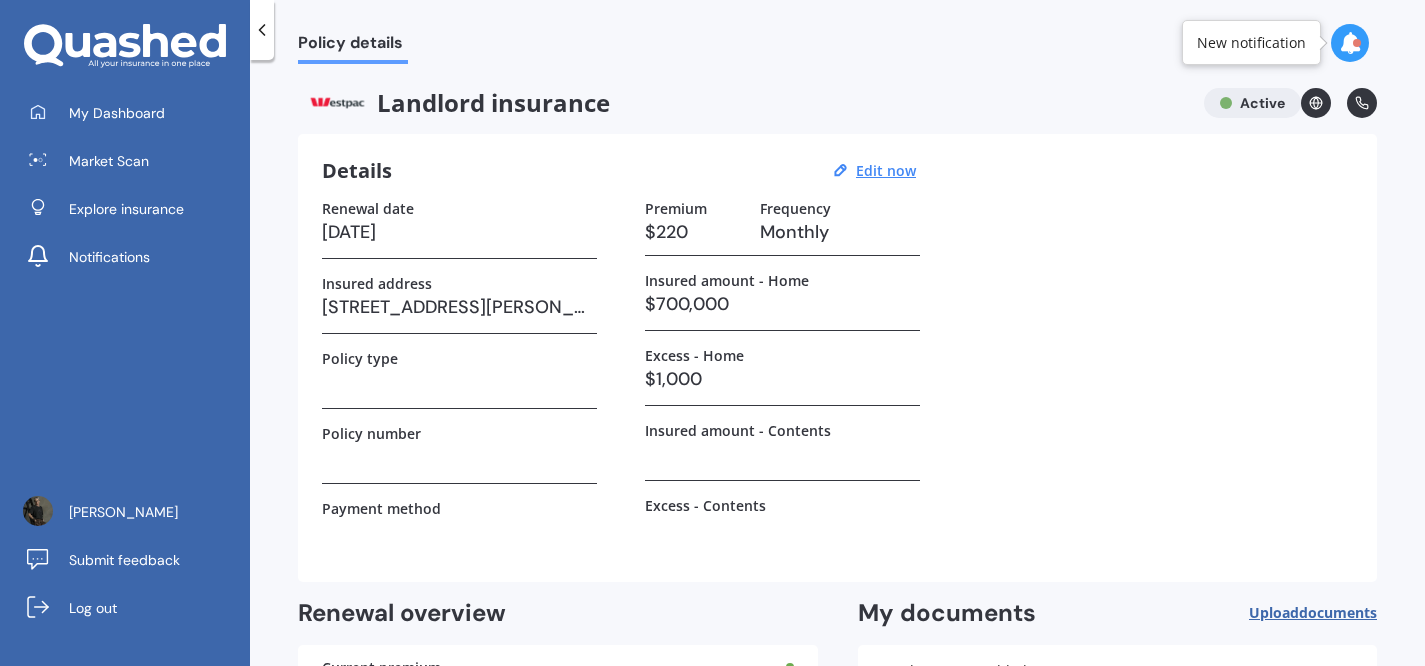 click on "$700,000" at bounding box center (782, 304) 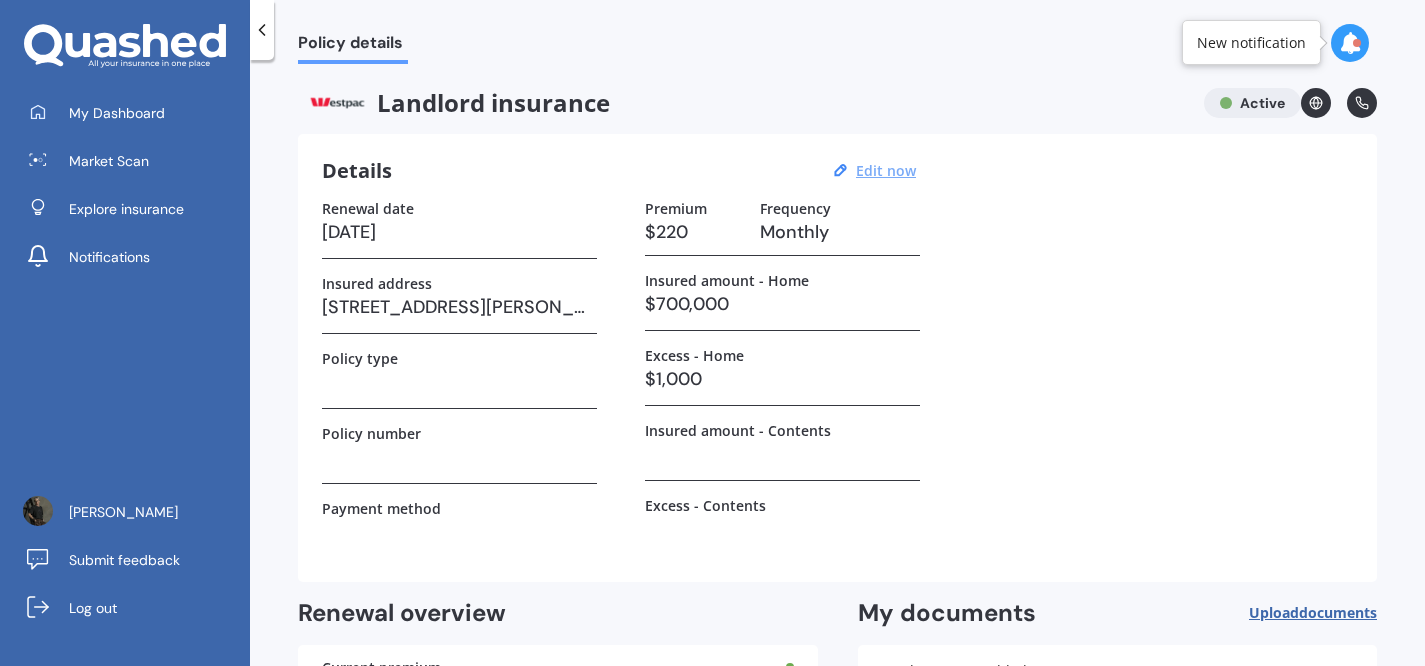 click on "Edit now" at bounding box center [886, 170] 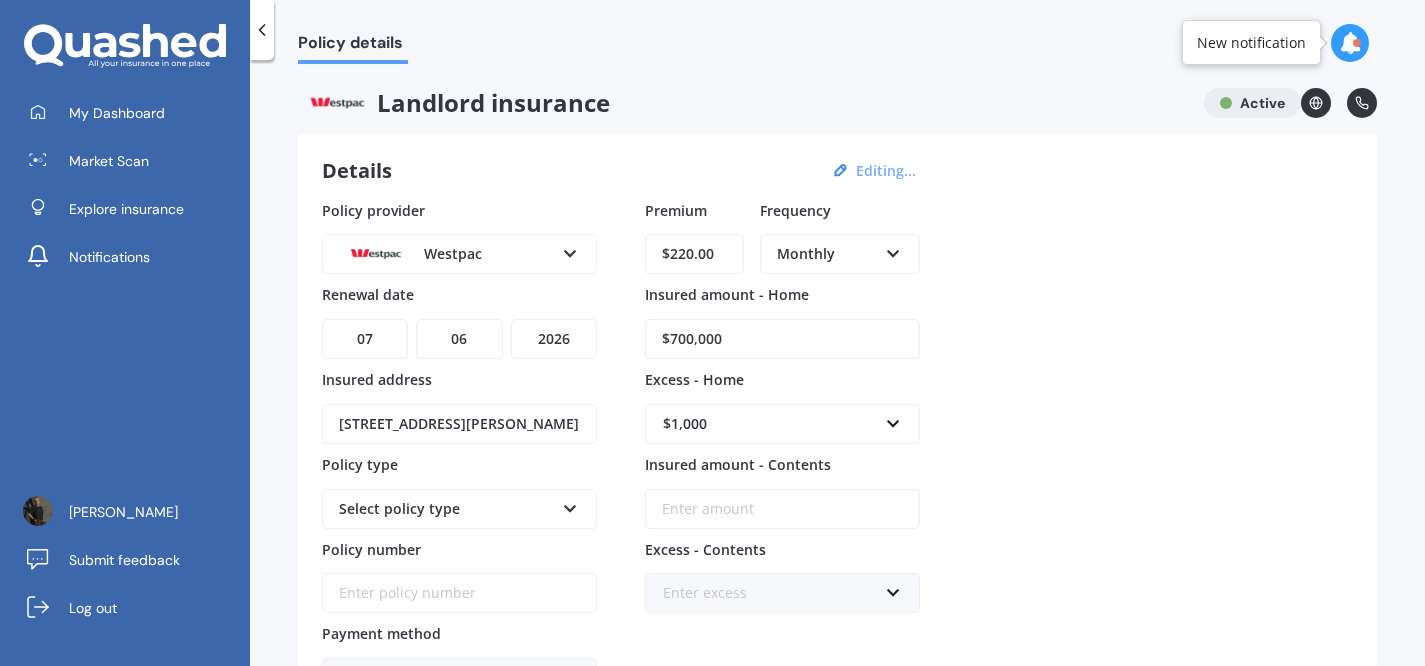 drag, startPoint x: 755, startPoint y: 339, endPoint x: 626, endPoint y: 320, distance: 130.39172 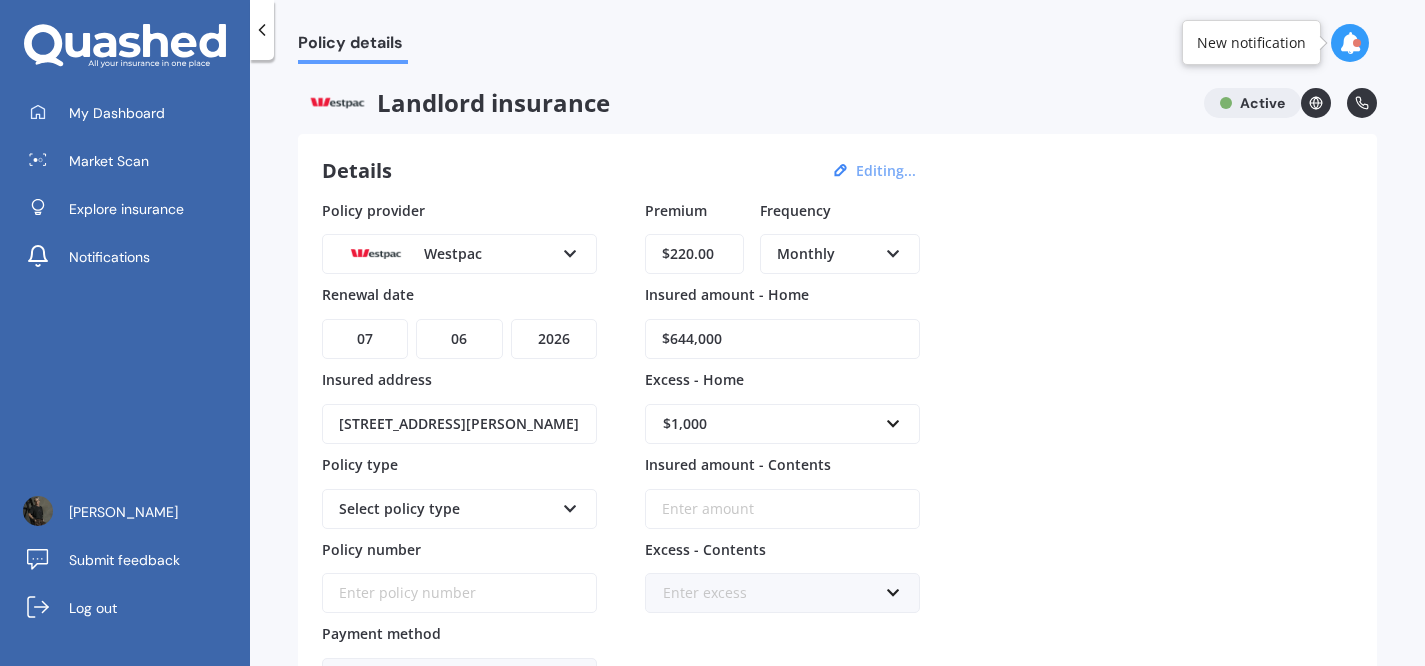 type on "$644,000" 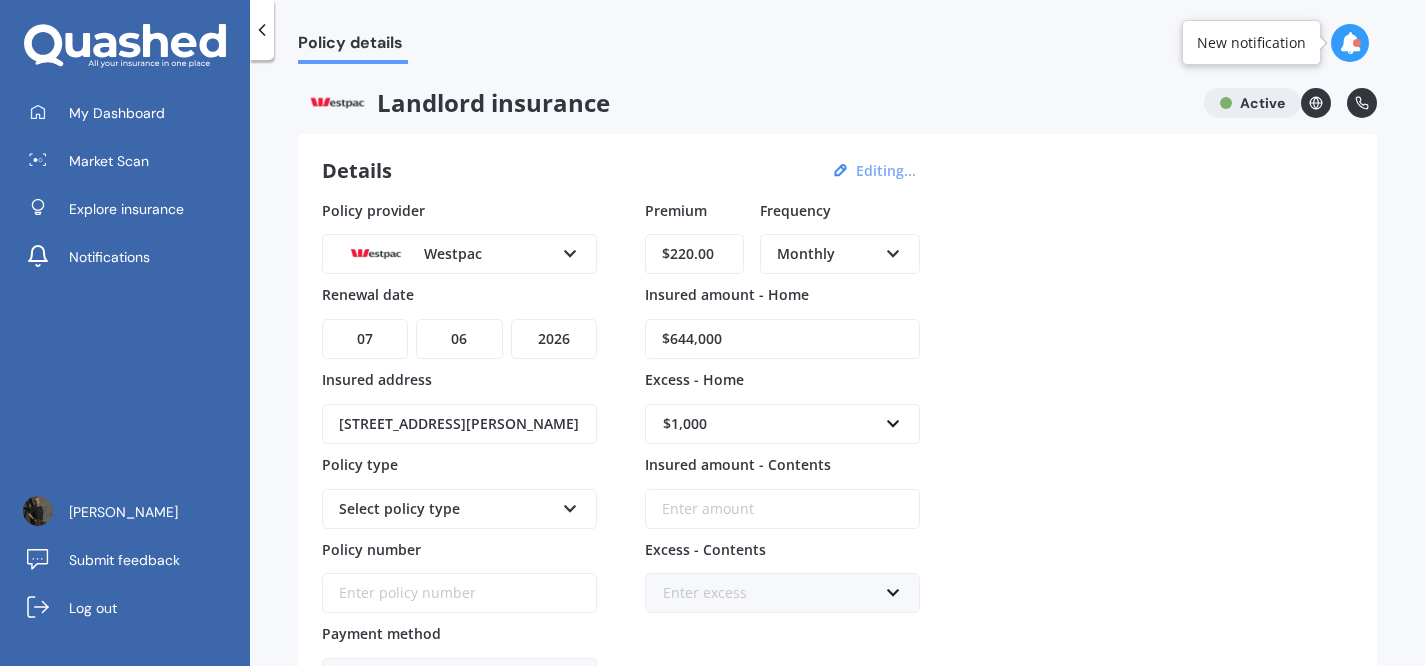 click on "$1,000" at bounding box center [770, 424] 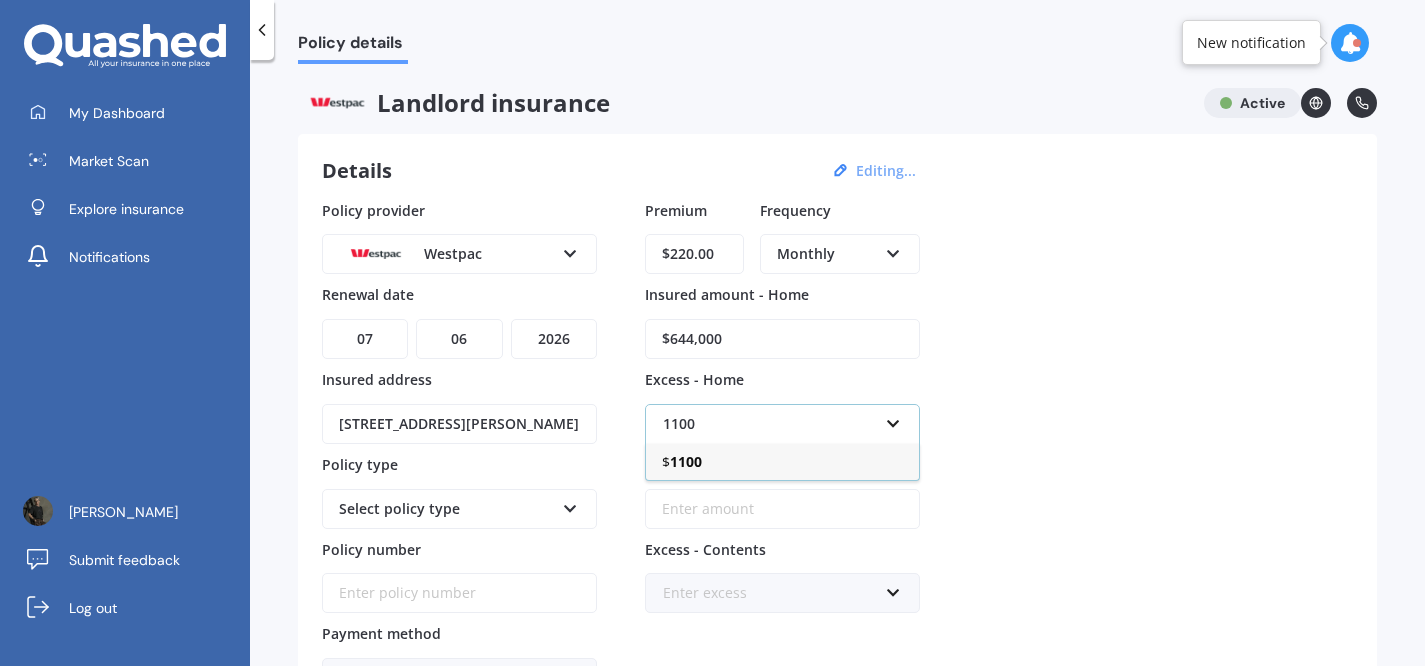 type on "1100" 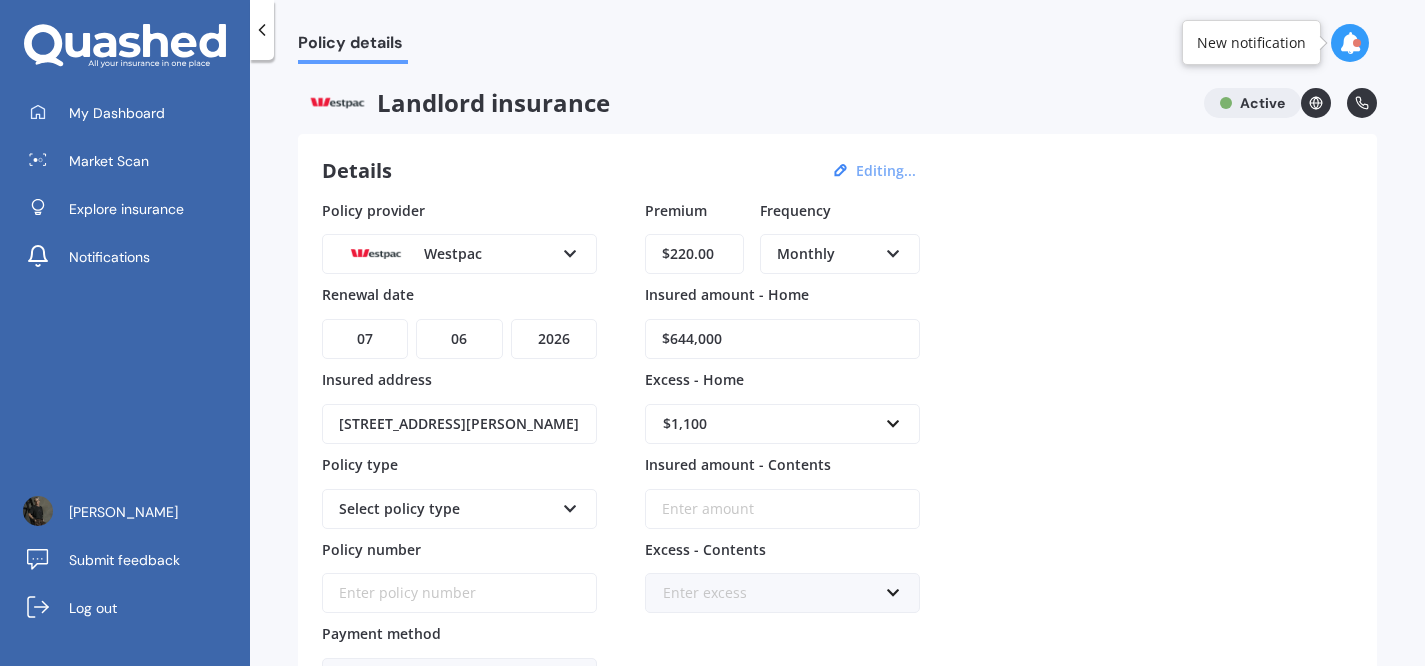 click on "Policy provider Westpac AA AMI AMP ANZ ASB Ando BNZ FMG Initio Kiwibank MAS NZI Other SBS State TSB Tower Trade Me Insurance Vero Westpac YOUI Renewal date DD 01 02 03 04 05 06 07 08 09 10 11 12 13 14 15 16 17 18 19 20 21 22 23 24 25 26 27 28 29 30 31 MM 01 02 03 04 05 06 07 08 09 10 11 12 YYYY 2027 2026 2025 2024 2023 2022 2021 2020 2019 2018 2017 2016 2015 2014 2013 2012 2011 2010 2009 2008 2007 2006 2005 2004 2003 2002 2001 2000 1999 1998 1997 1996 1995 1994 1993 1992 1991 1990 1989 1988 1987 1986 1985 1984 1983 1982 1981 1980 1979 1978 1977 1976 1975 1974 1973 1972 1971 1970 1969 1968 1967 1966 1965 1964 1963 1962 1961 1960 1959 1958 1957 1956 1955 1954 1953 1952 1951 1950 1949 1948 1947 1946 1945 1944 1943 1942 1941 1940 1939 1938 1937 1936 1935 1934 1933 1932 1931 1930 1929 1928 Insured address [STREET_ADDRESS] Policy type Select policy type Comprehensive Home + Landlord Insurance Policy number Payment method Select payment method Direct debit - bank account Online payment Cheque" at bounding box center (837, 449) 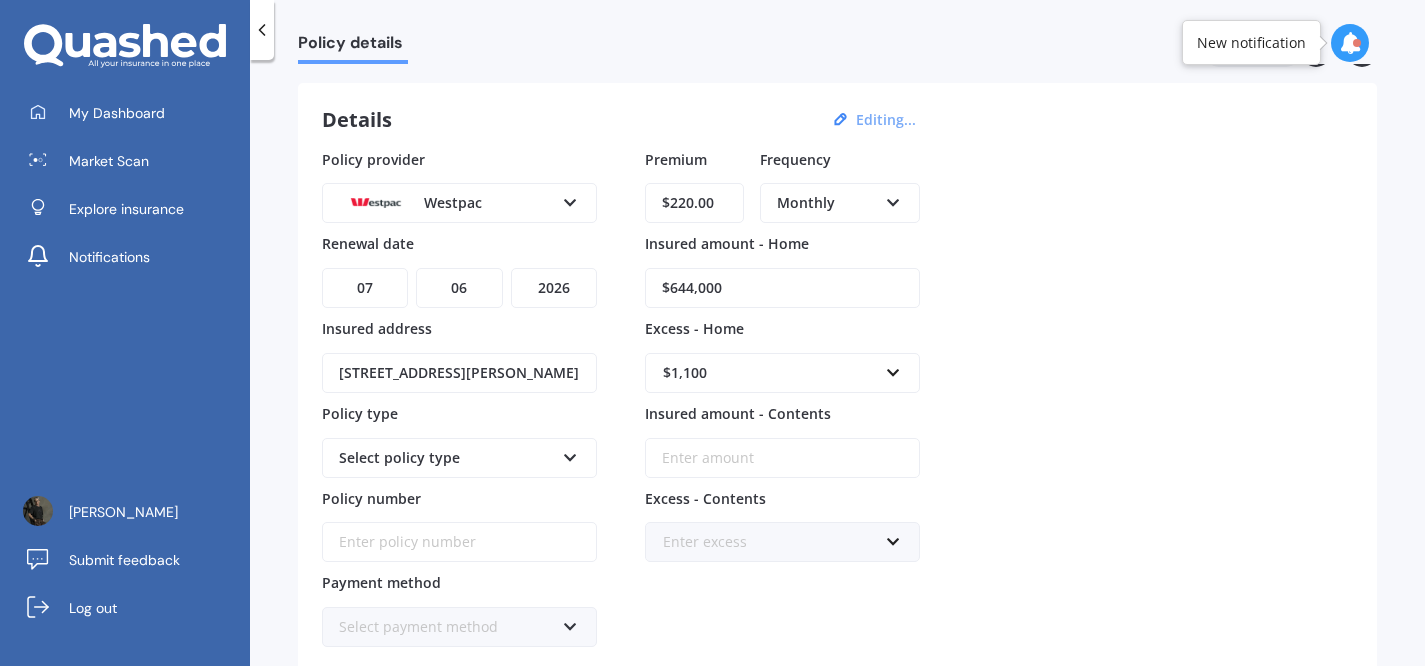 scroll, scrollTop: 66, scrollLeft: 0, axis: vertical 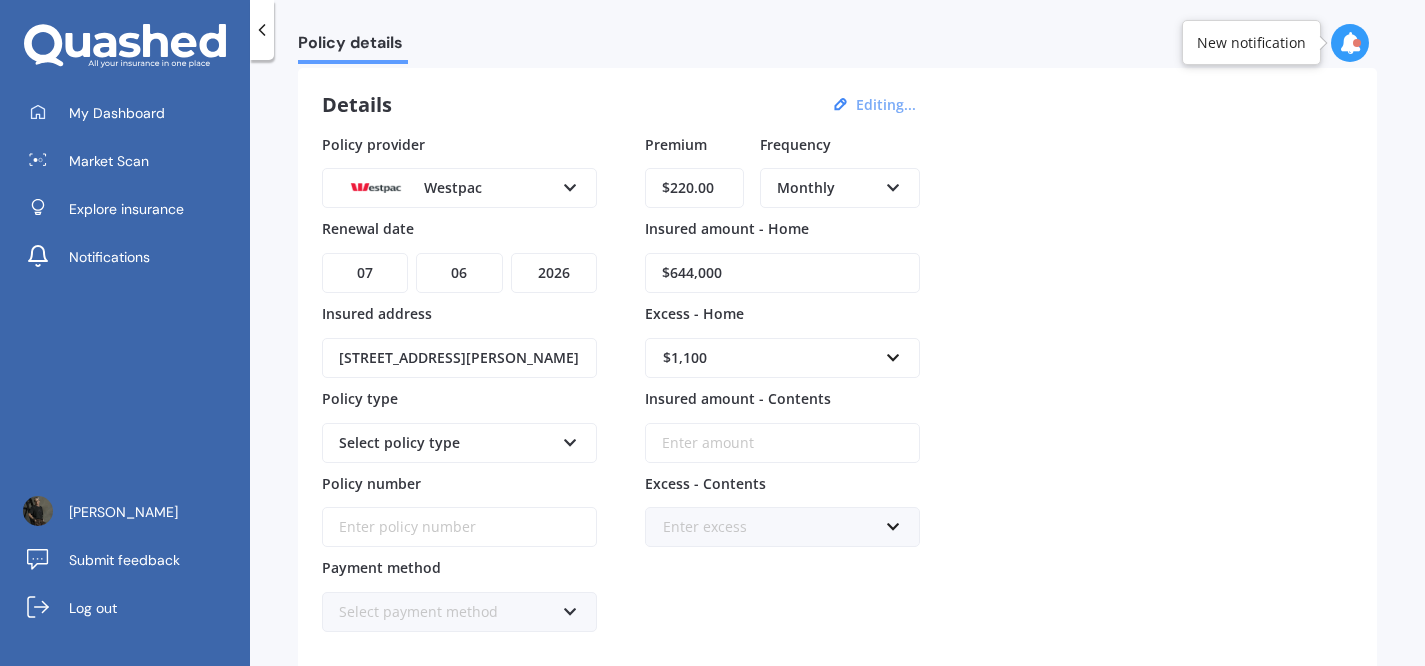 click on "Policy number" at bounding box center (459, 527) 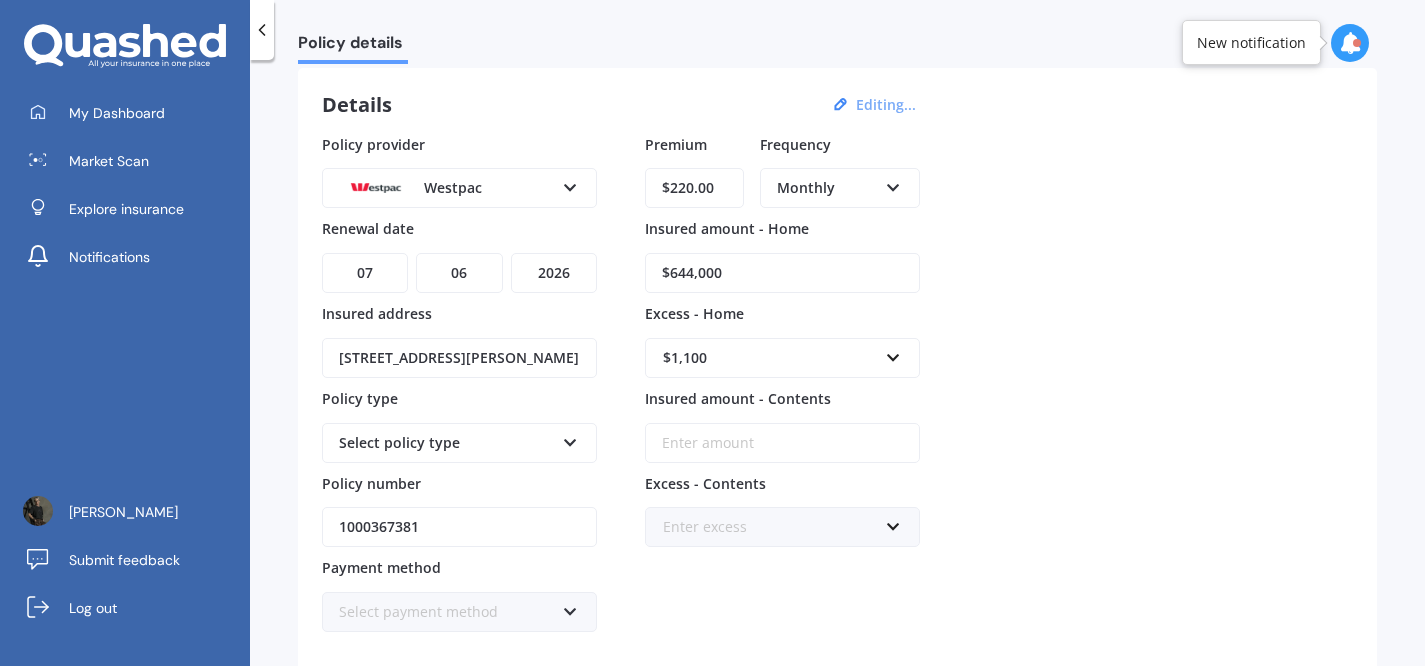 type on "1000367381" 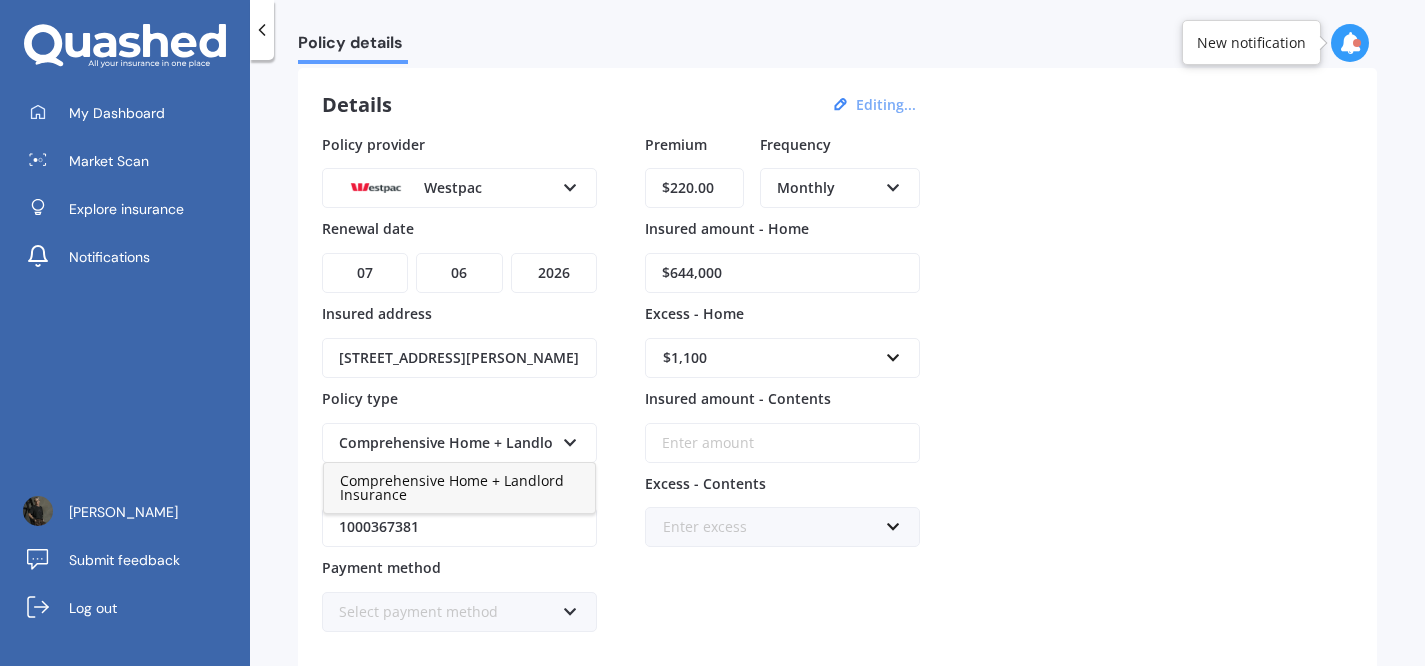 click on "Comprehensive Home + Landlord Insurance" at bounding box center [452, 487] 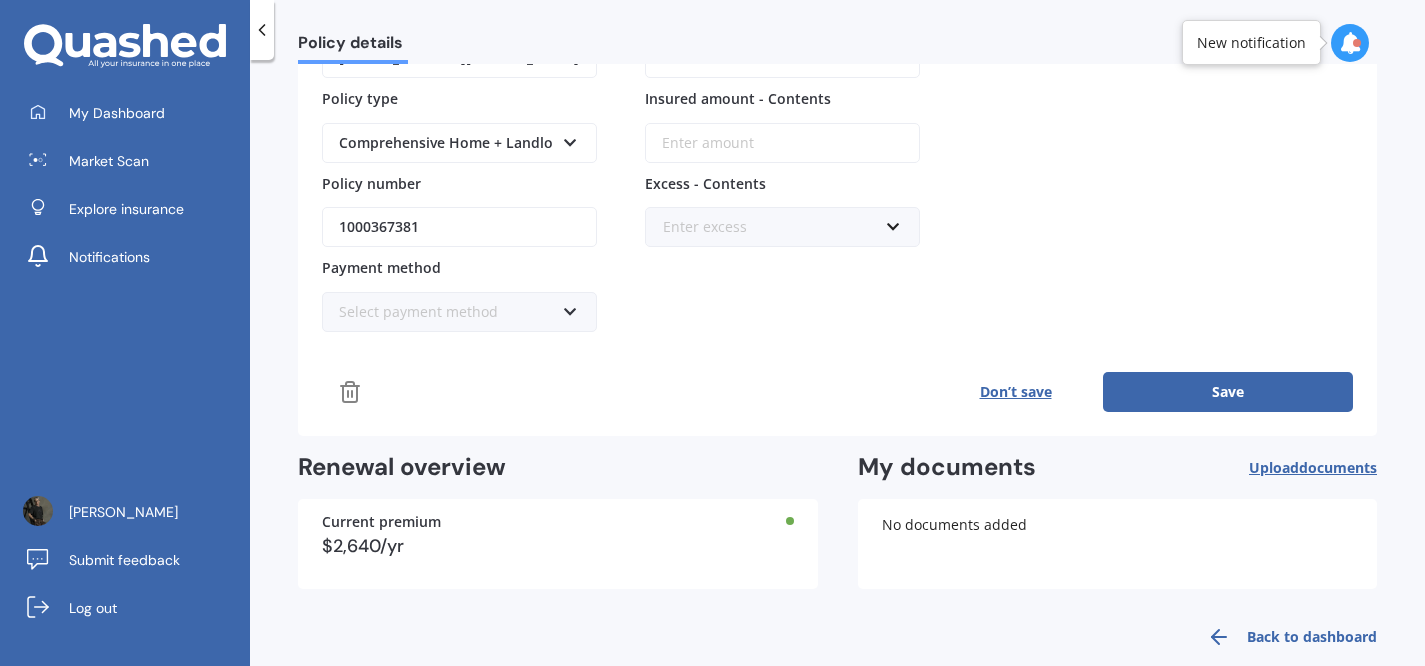 scroll, scrollTop: 367, scrollLeft: 0, axis: vertical 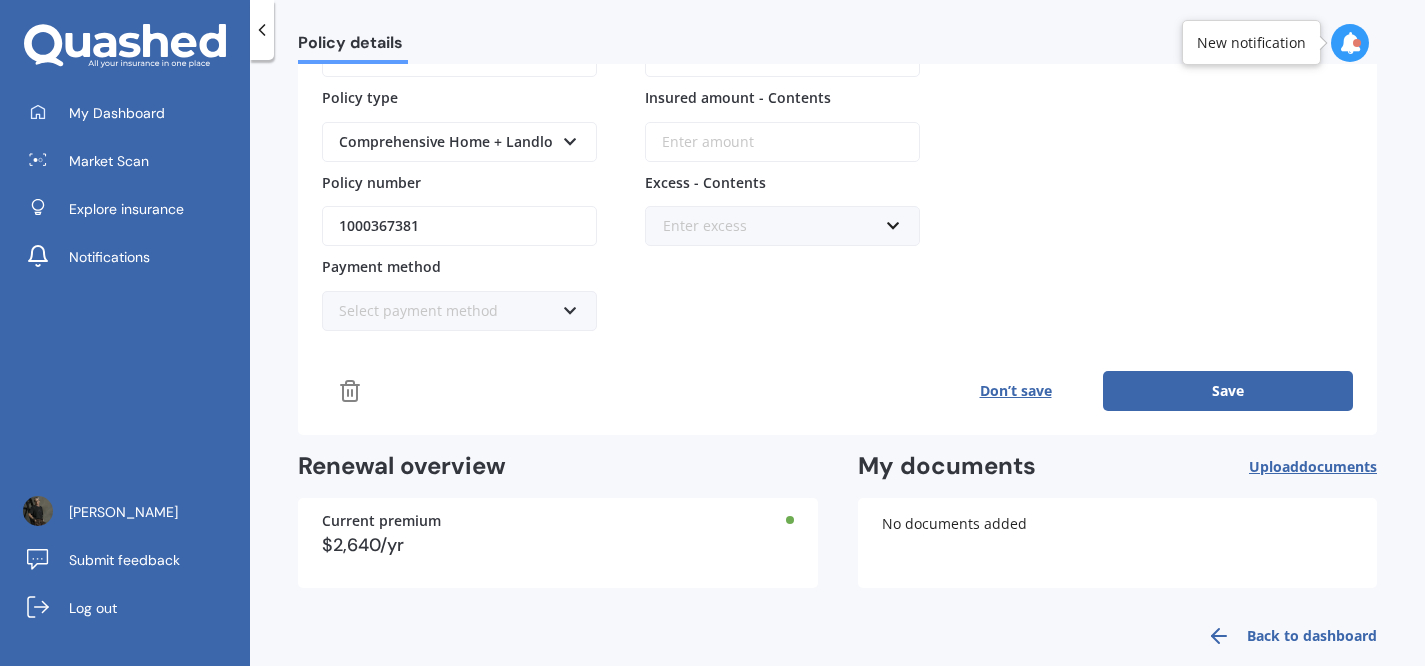 click on "Save" at bounding box center (1228, 391) 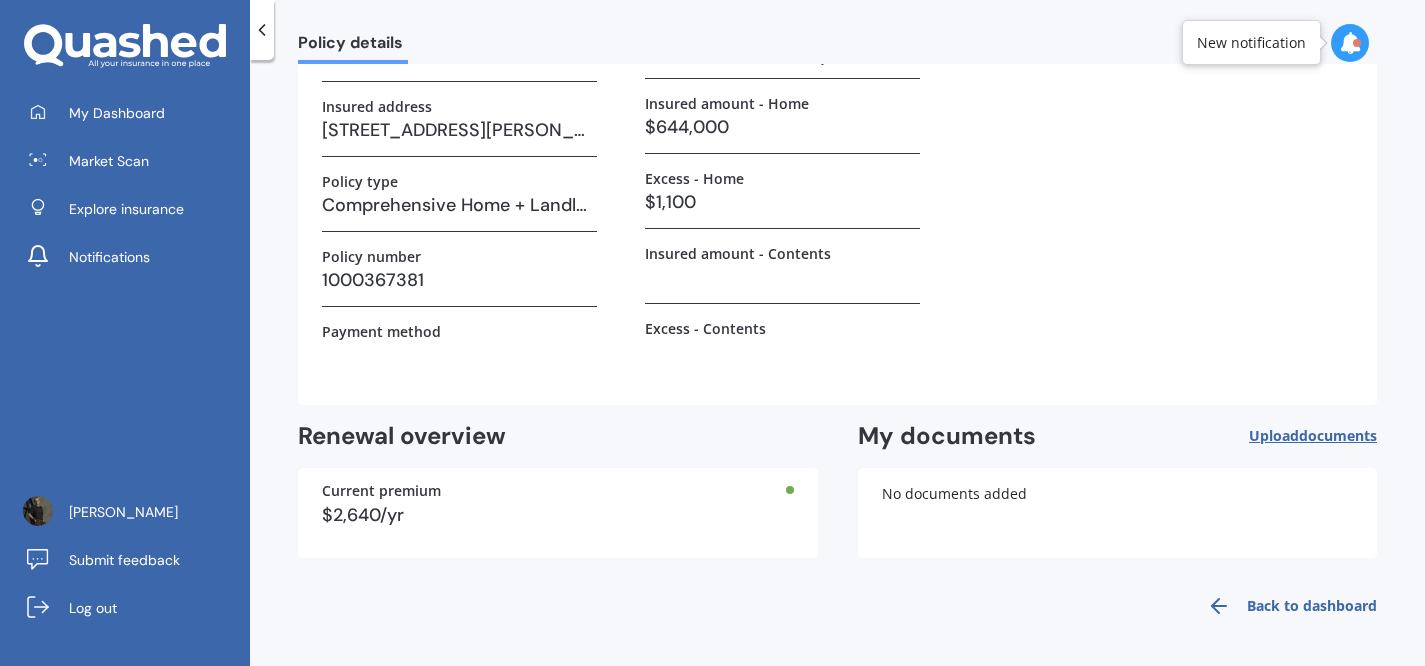 scroll, scrollTop: 0, scrollLeft: 0, axis: both 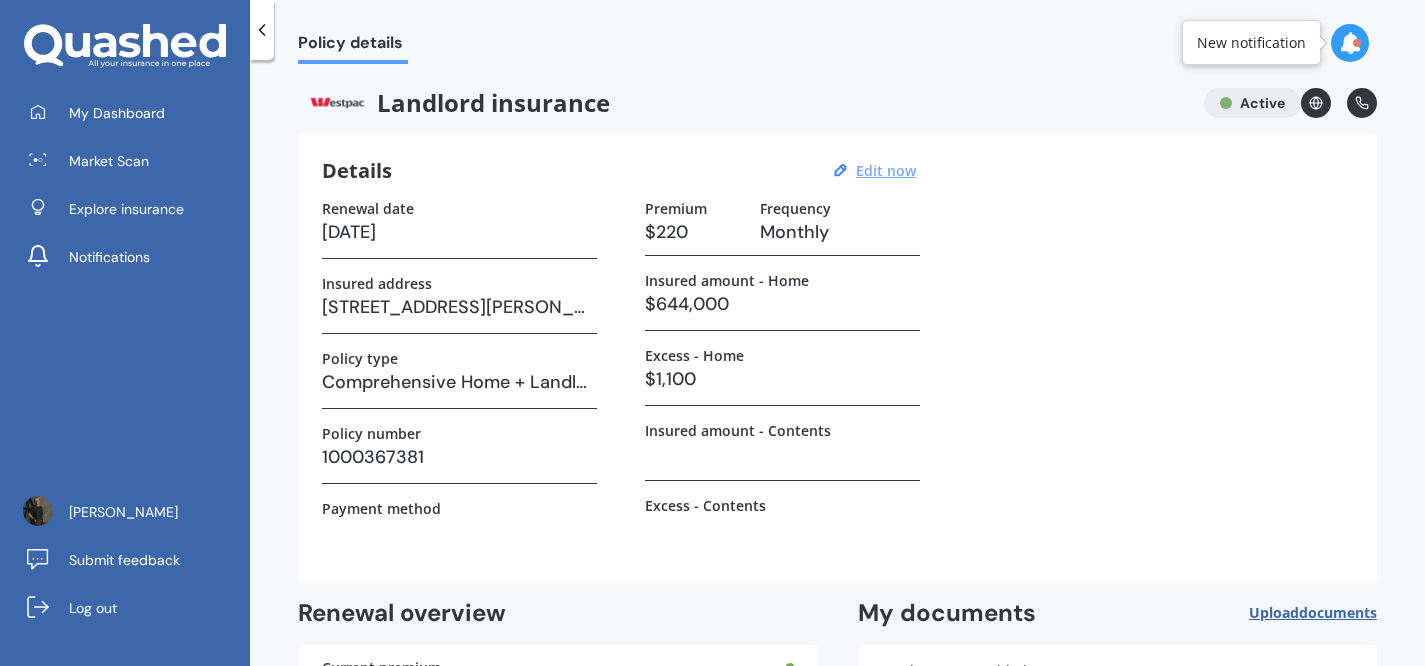 click on "Edit now" at bounding box center (886, 170) 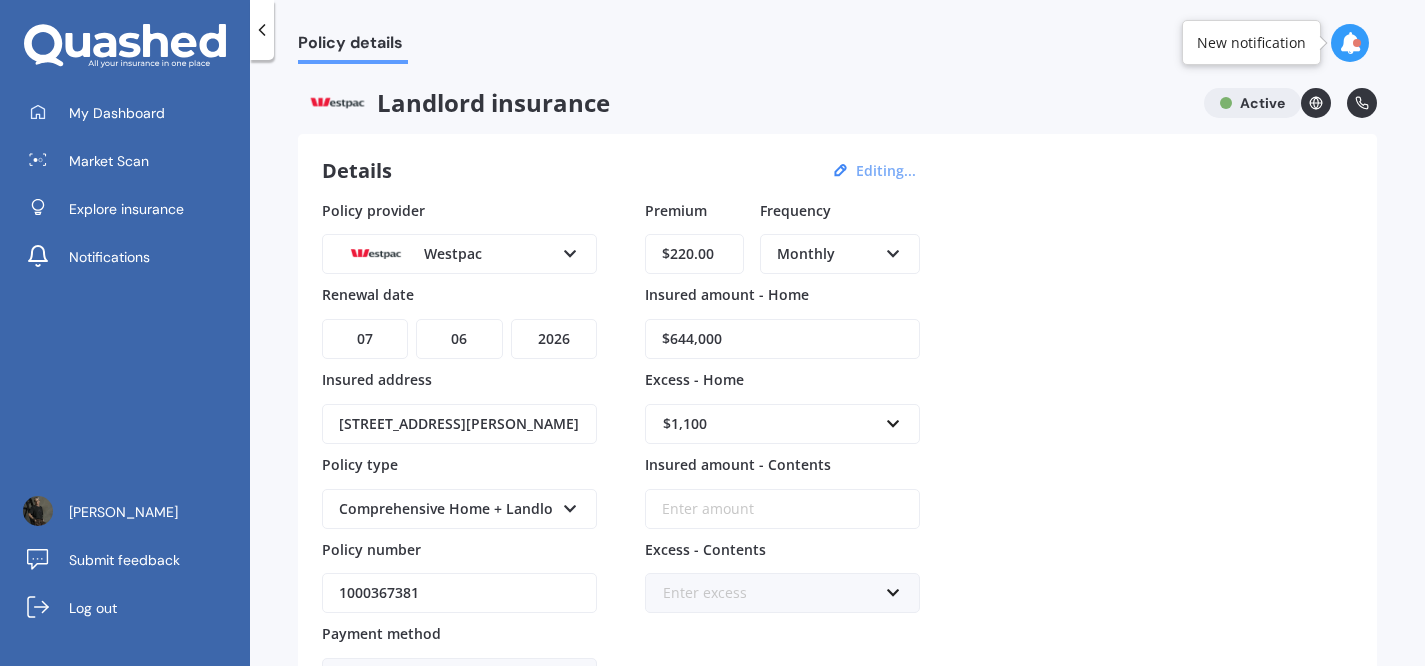 scroll, scrollTop: 174, scrollLeft: 0, axis: vertical 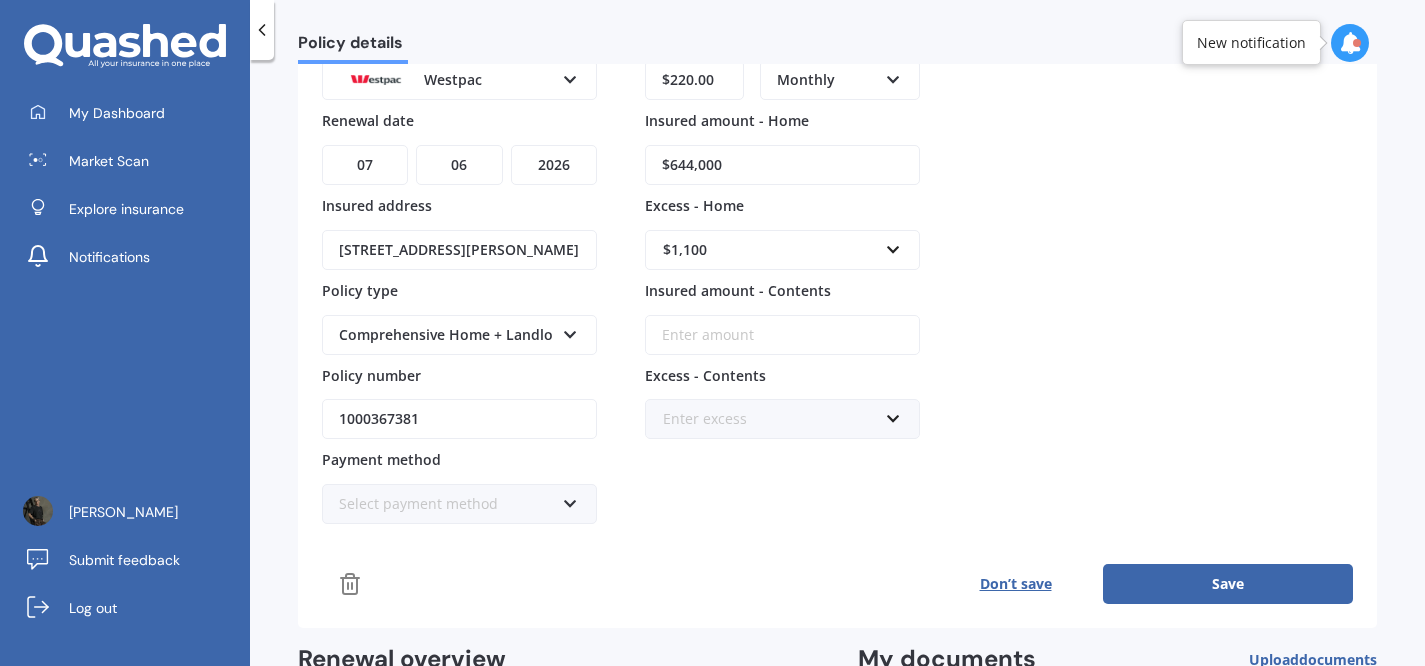 click on "Select payment method" at bounding box center [446, 504] 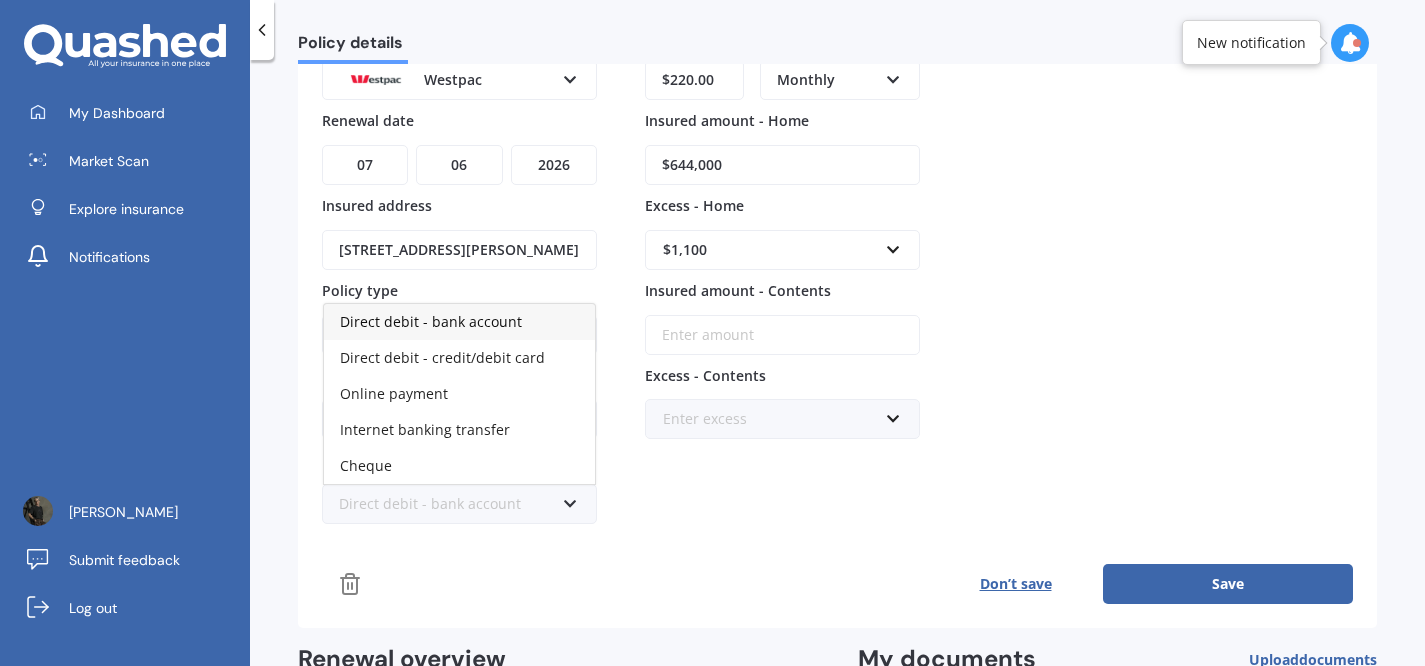 click on "Direct debit - bank account" at bounding box center (431, 321) 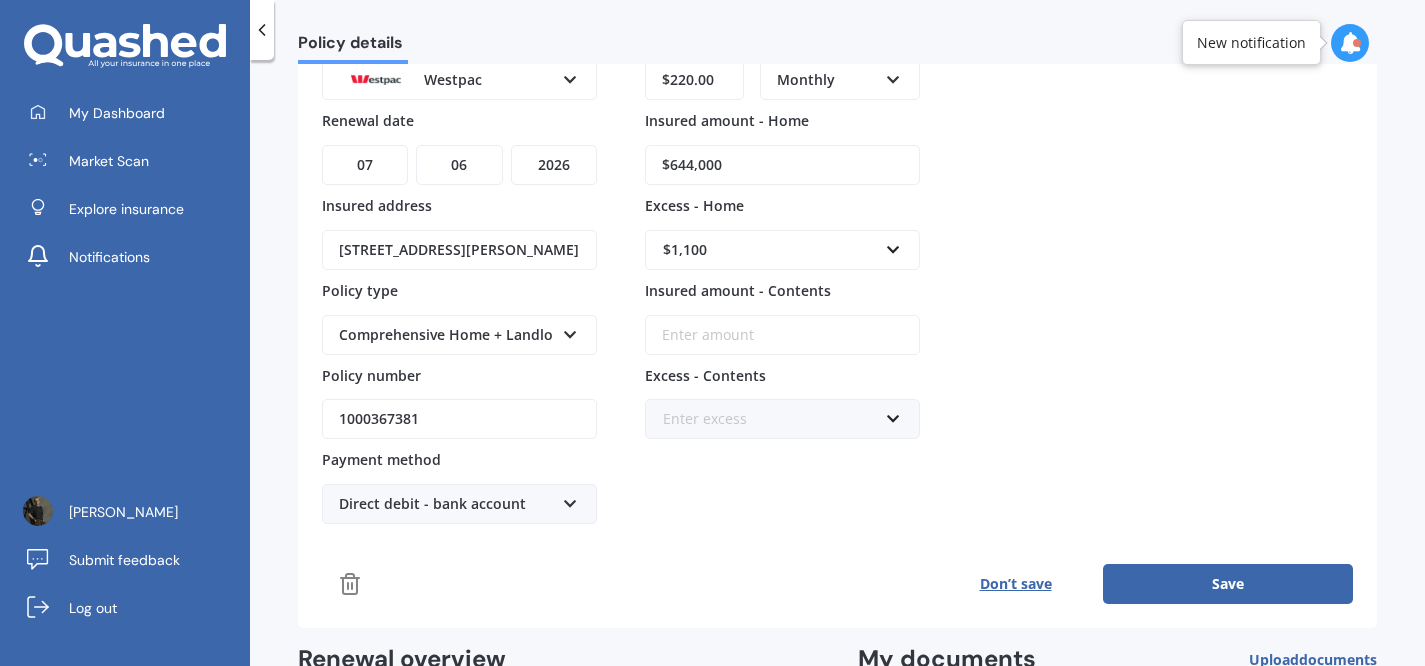 click on "Save" at bounding box center (1228, 584) 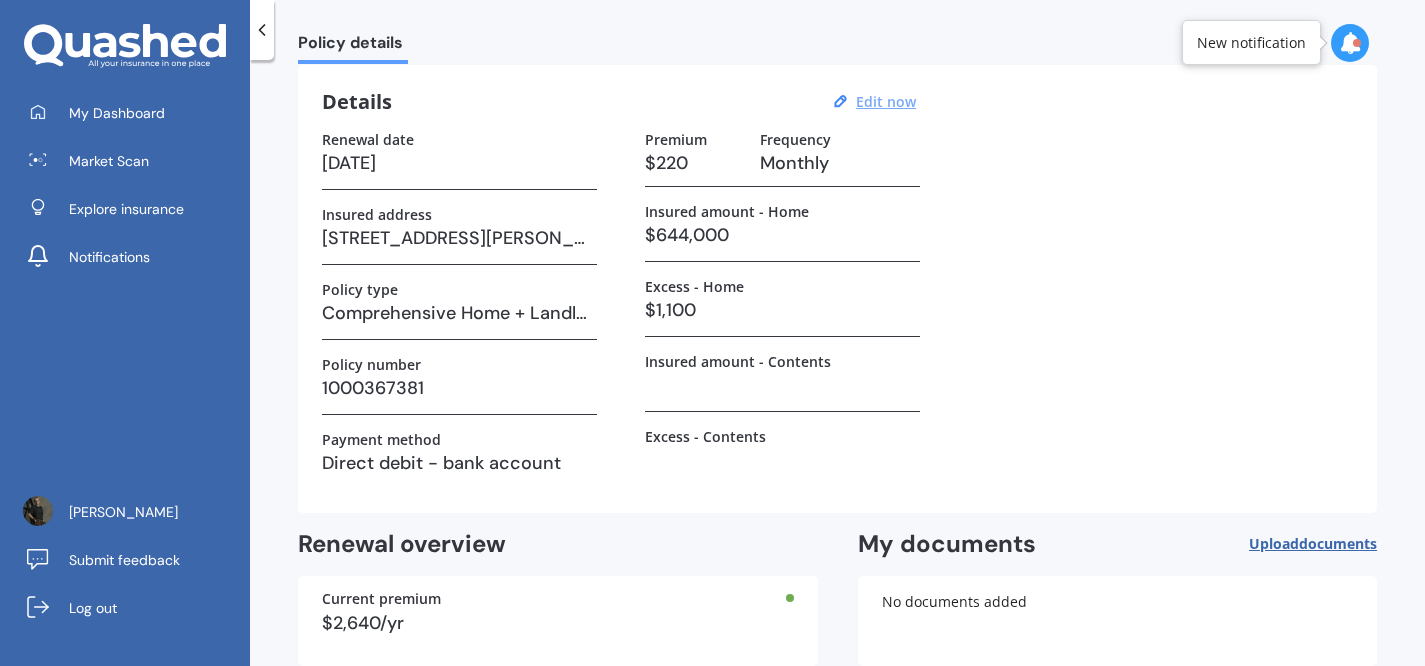 scroll, scrollTop: 177, scrollLeft: 0, axis: vertical 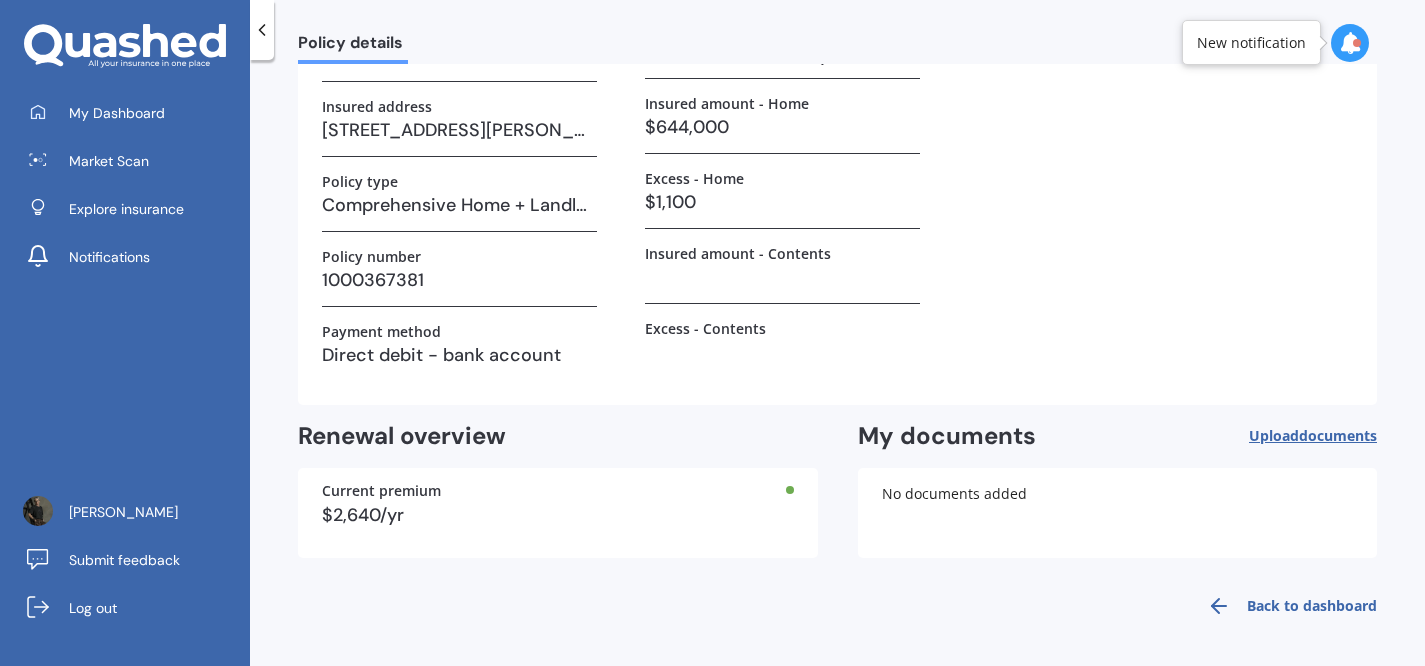 click at bounding box center (1350, 43) 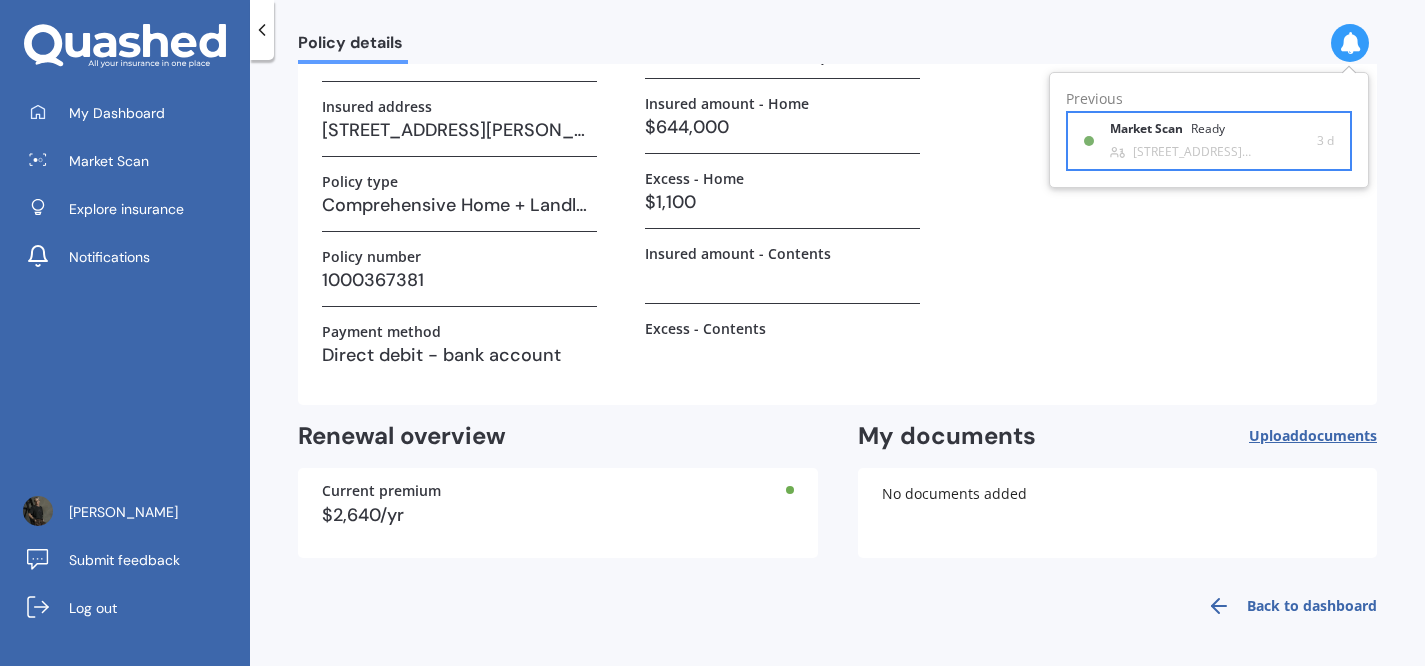 click on "Market Scan" at bounding box center [1150, 129] 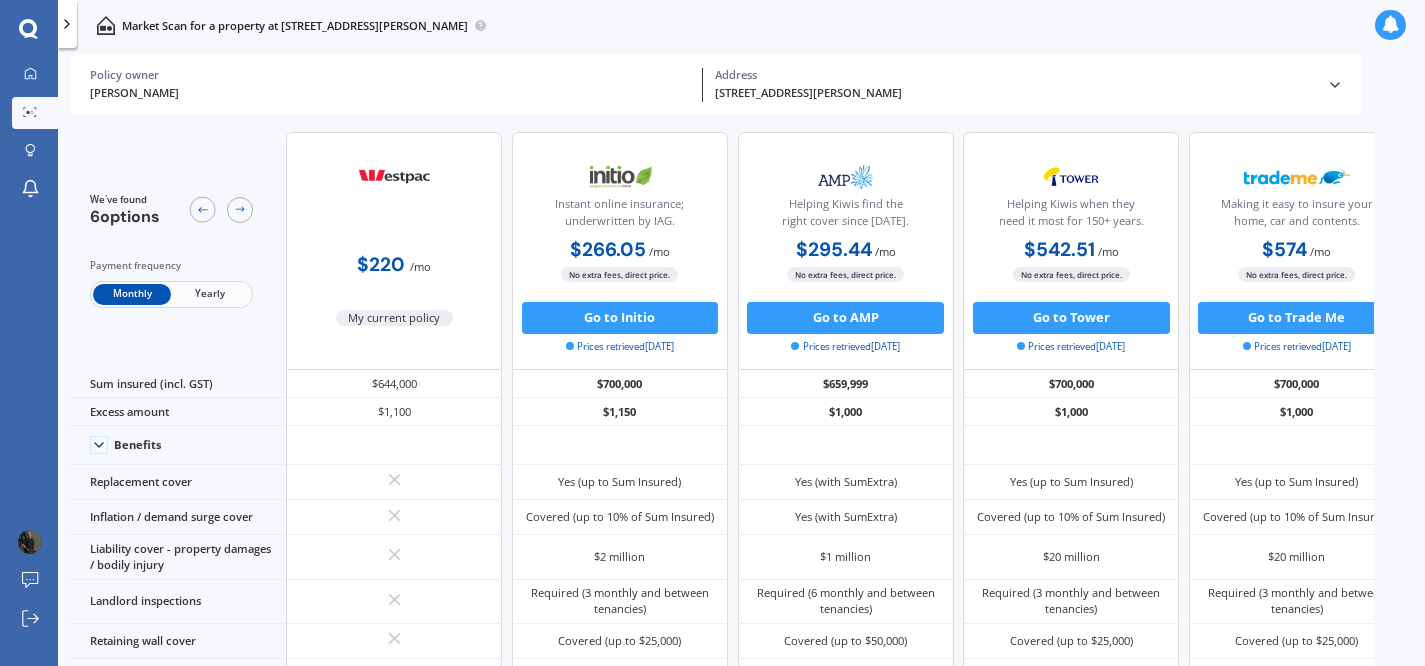 click 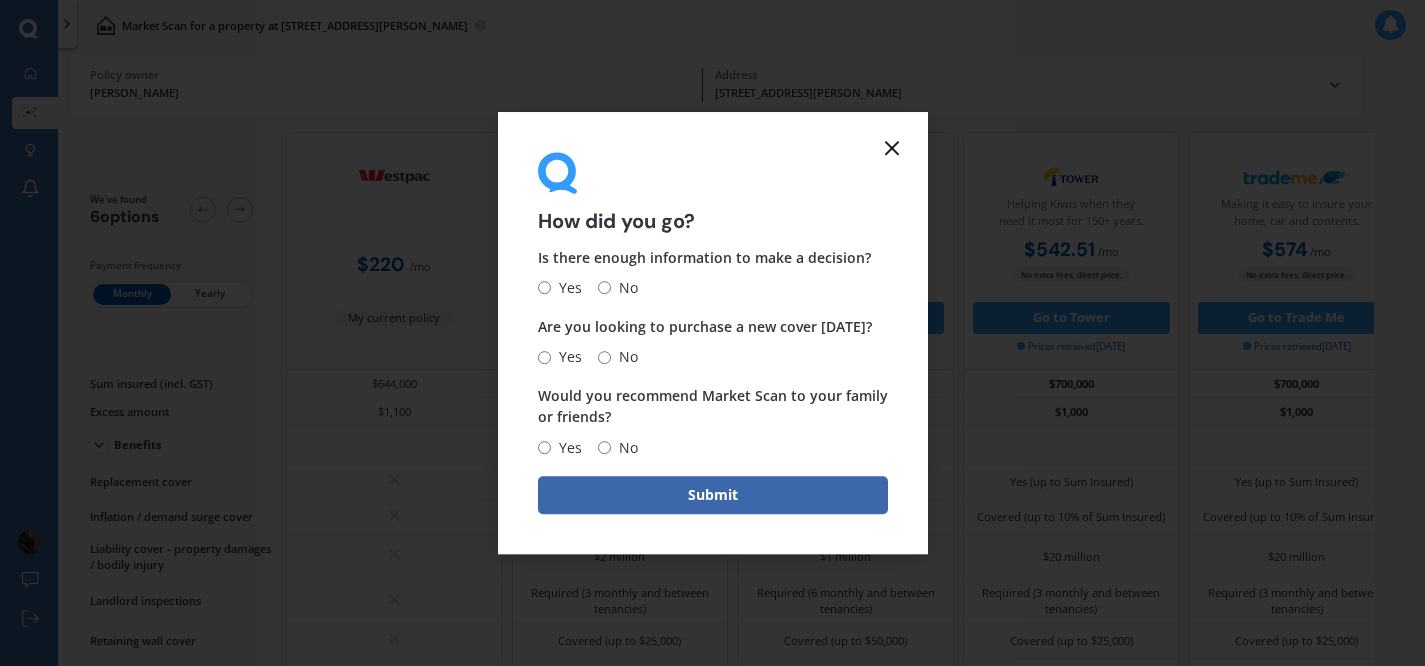 click on "No" at bounding box center (604, 288) 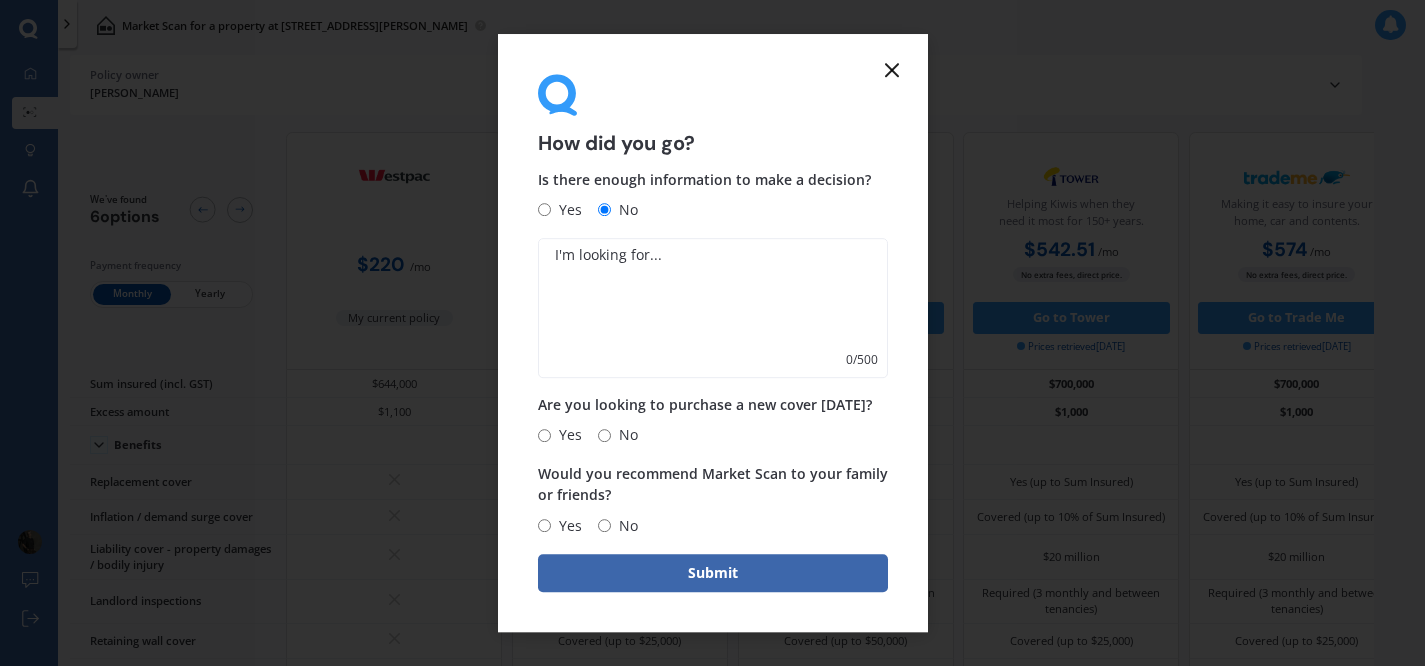 click on "How did you go? Is there enough information to make a decision? Yes No 0  /  500 Are you looking to purchase a new cover [DATE]? Yes No Would you recommend Market Scan to your family or friends? Yes No Submit" at bounding box center [713, 333] 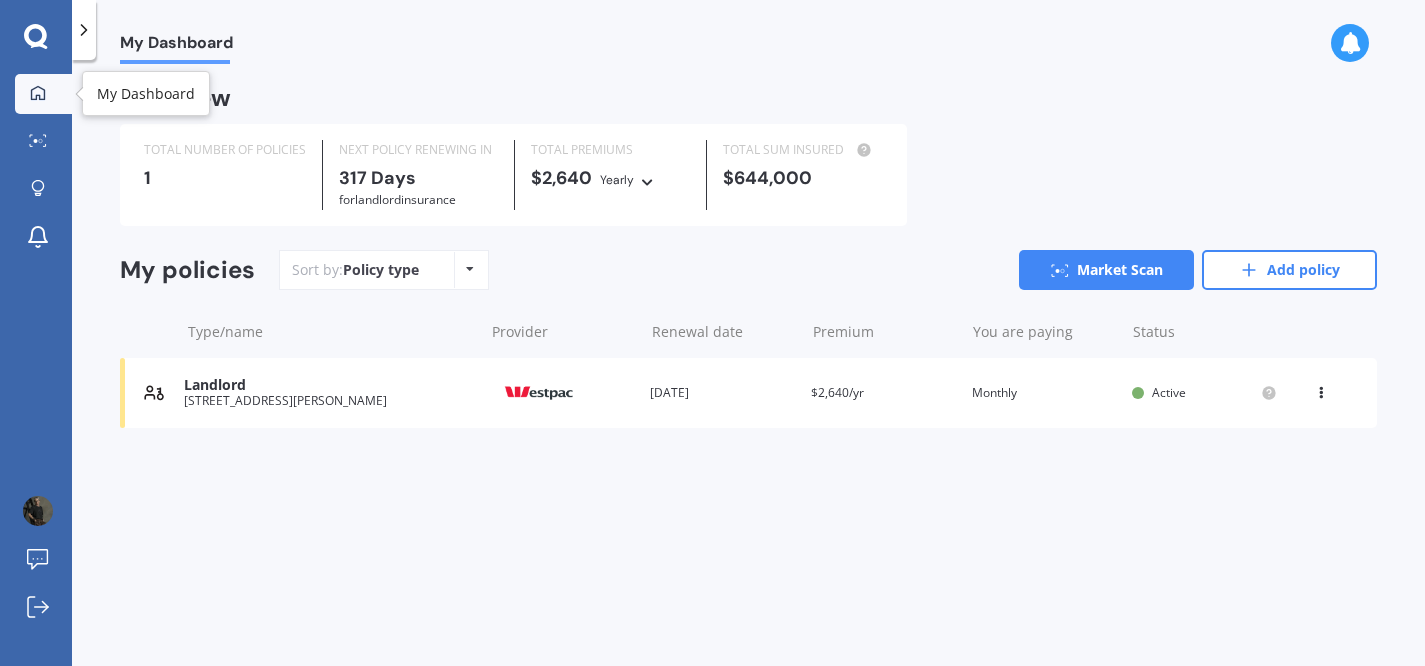 click 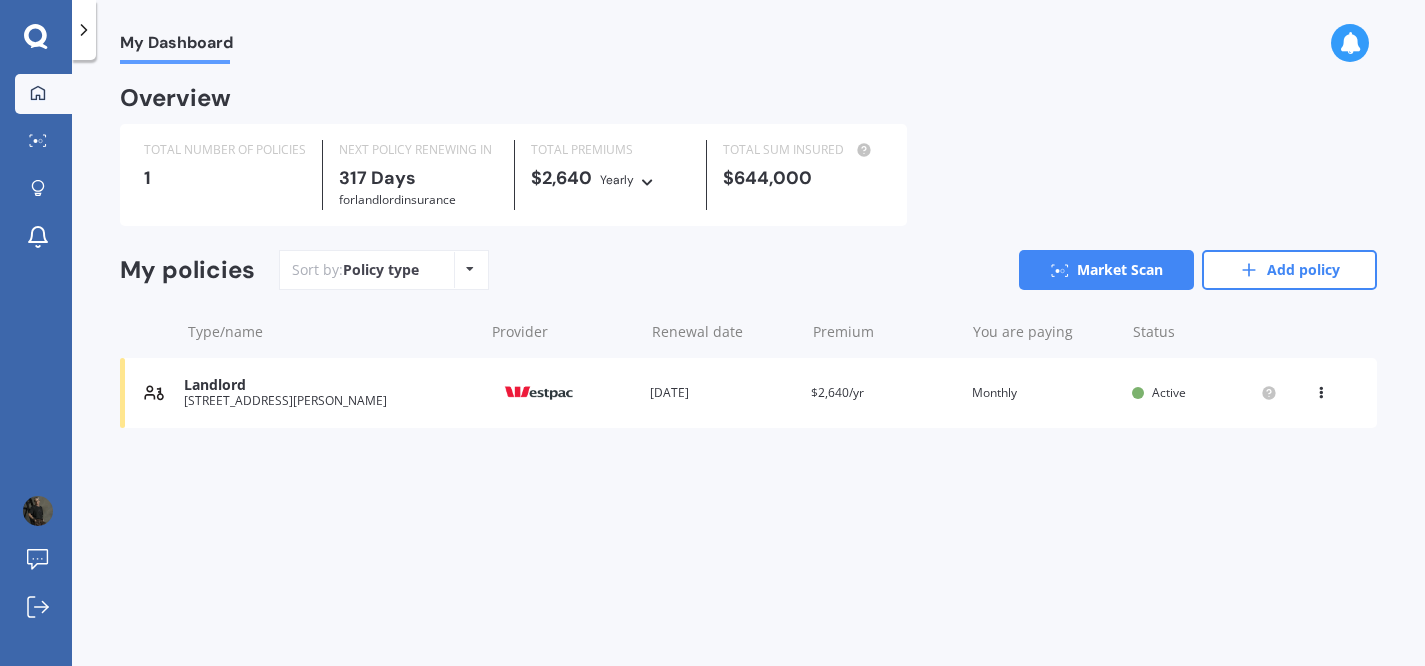 click 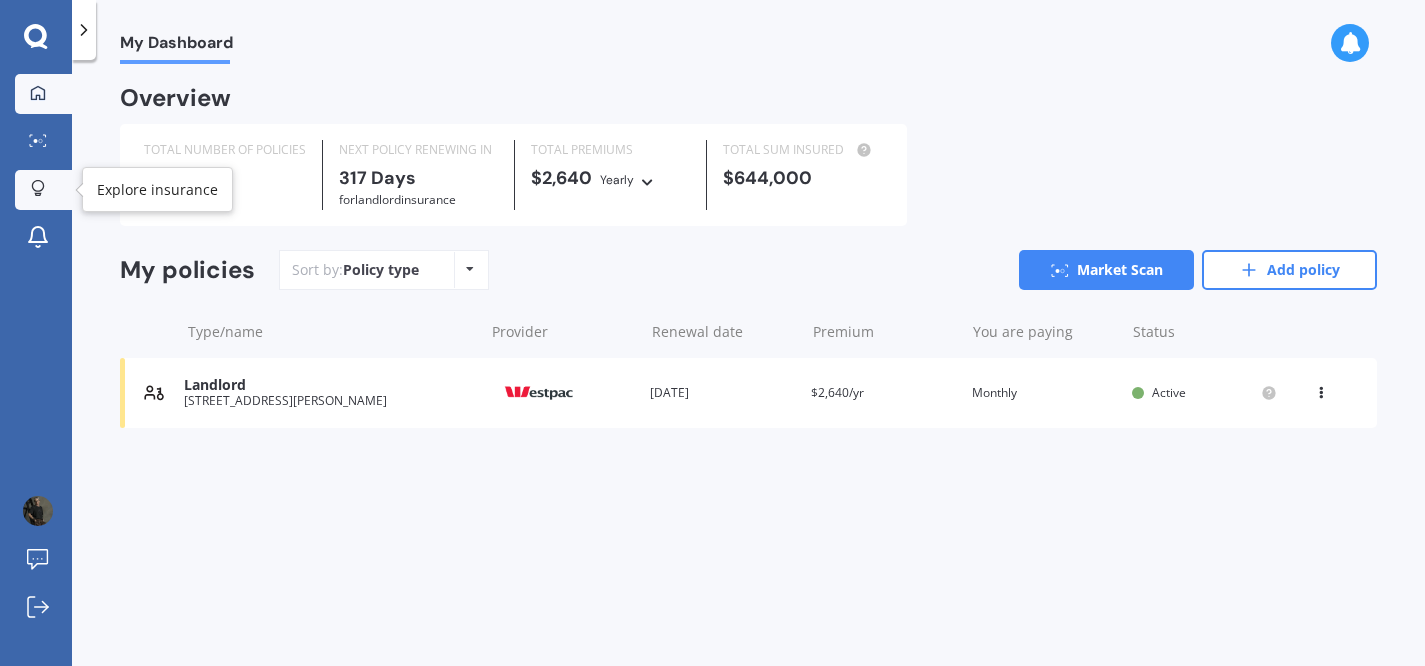 click 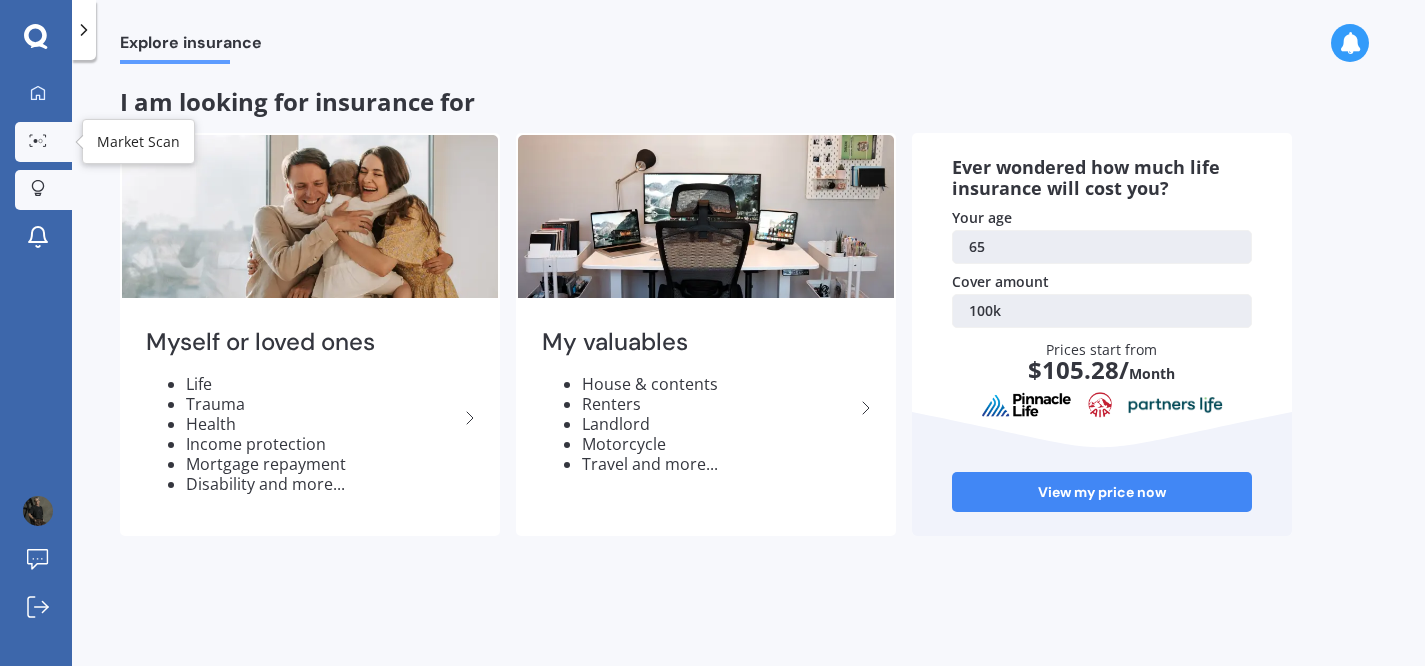 click on "Market Scan" at bounding box center [43, 142] 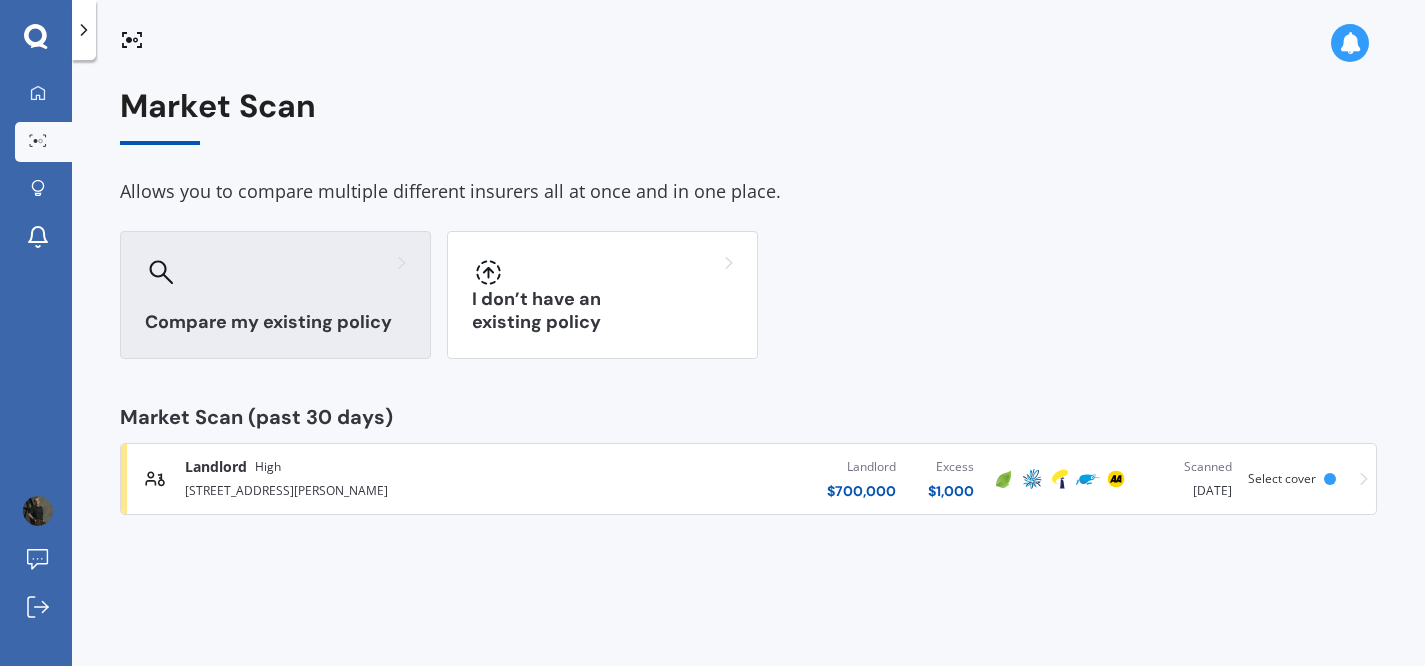click on "Compare my existing policy" at bounding box center (275, 322) 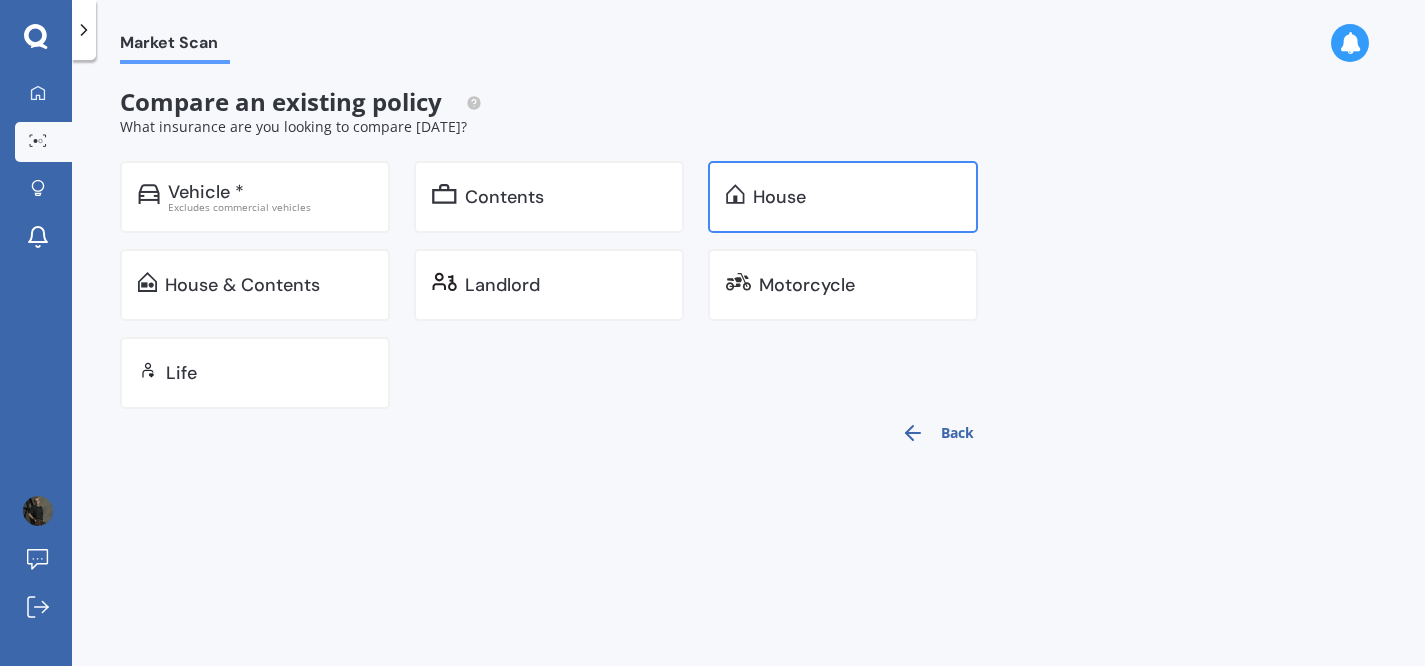 click on "House" at bounding box center [856, 197] 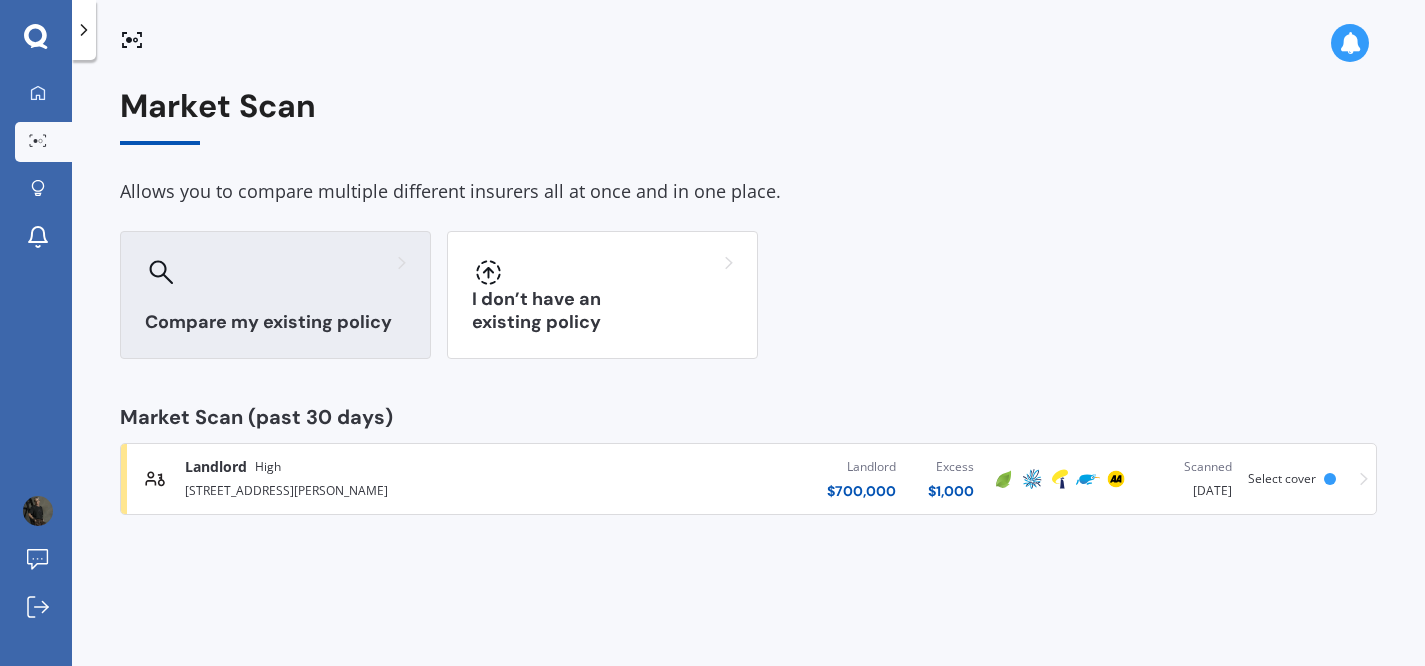 click on "Compare my existing policy" at bounding box center (275, 322) 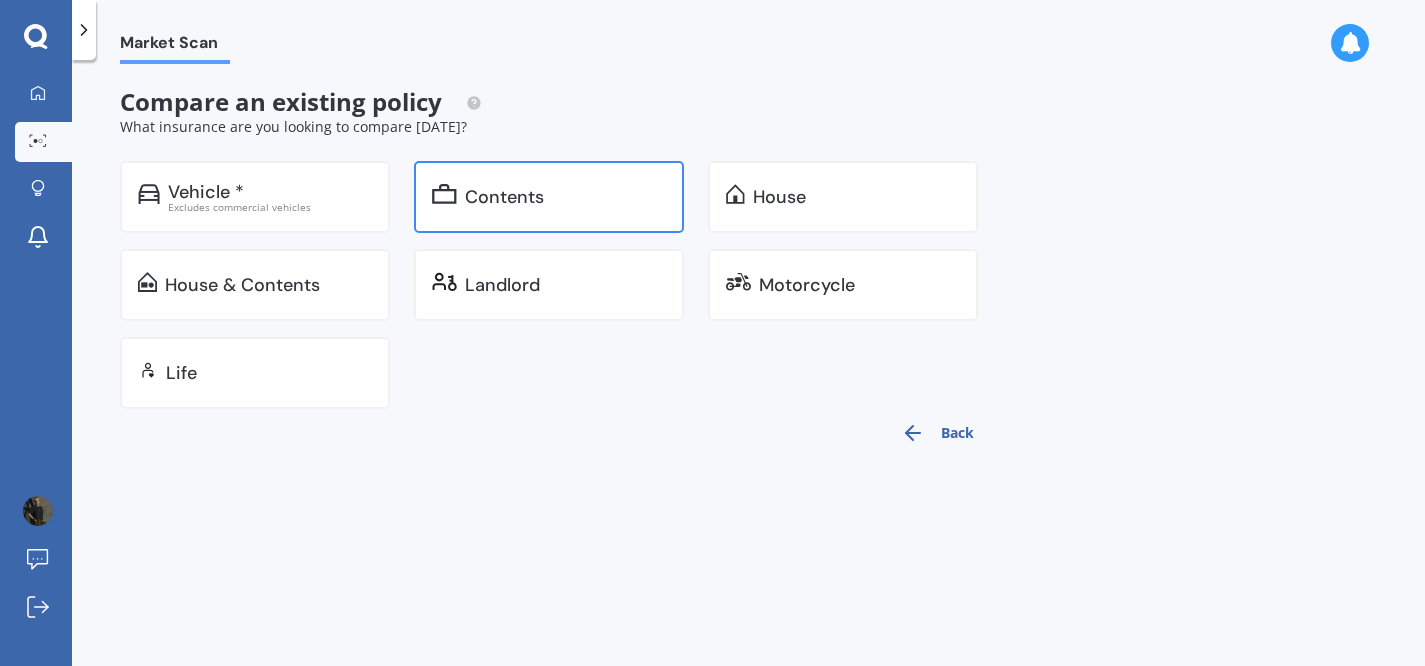 click on "Contents" at bounding box center [504, 197] 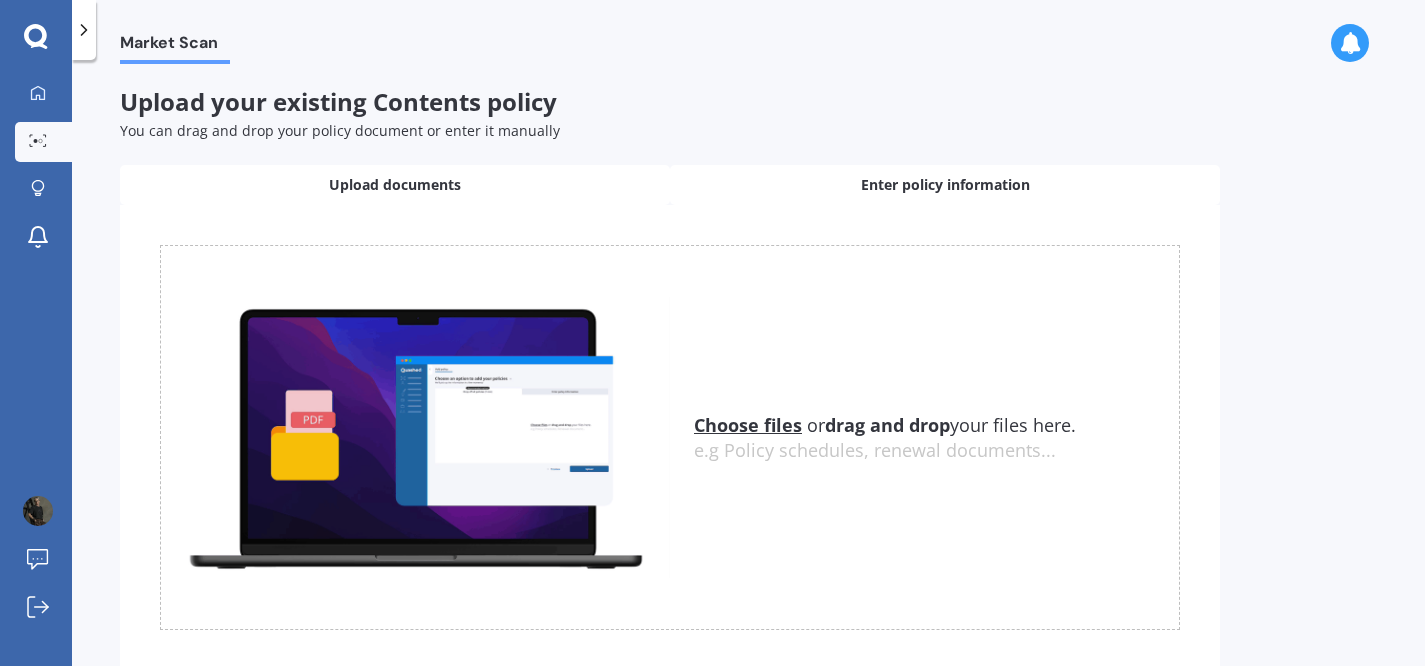 click on "Enter policy information" at bounding box center [945, 185] 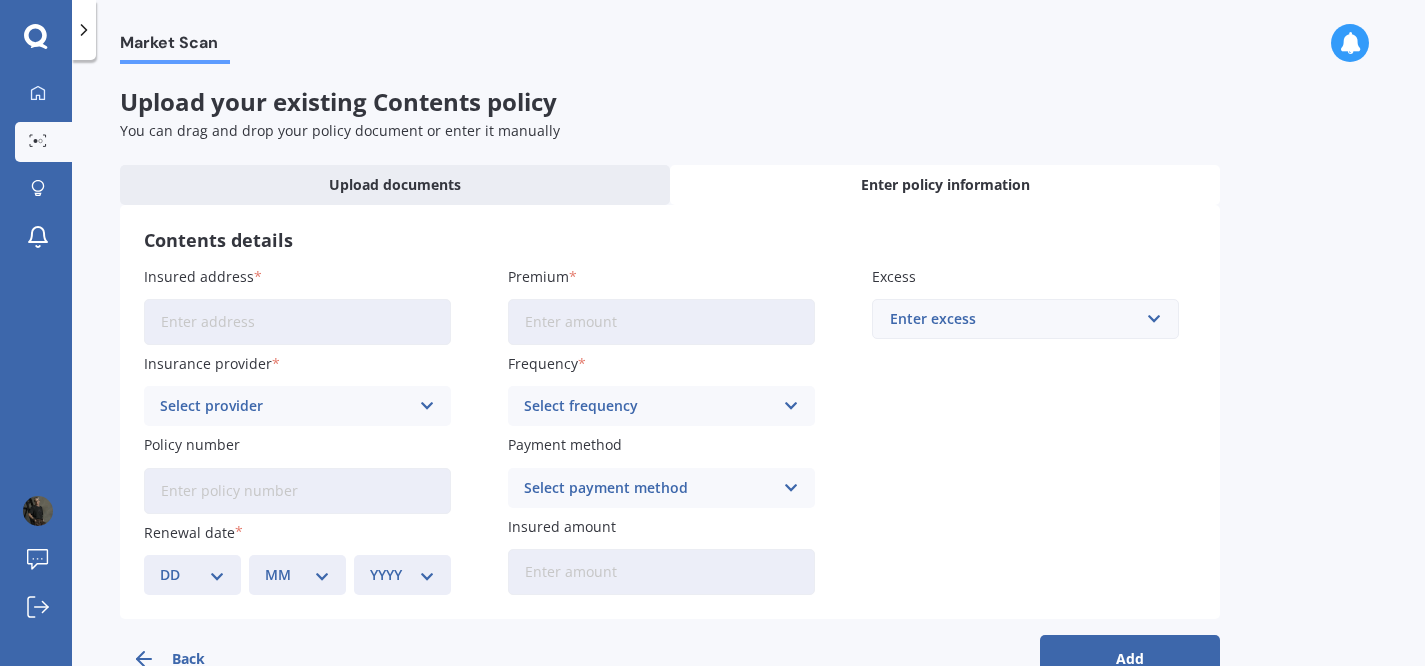 click on "Insured address" at bounding box center [297, 322] 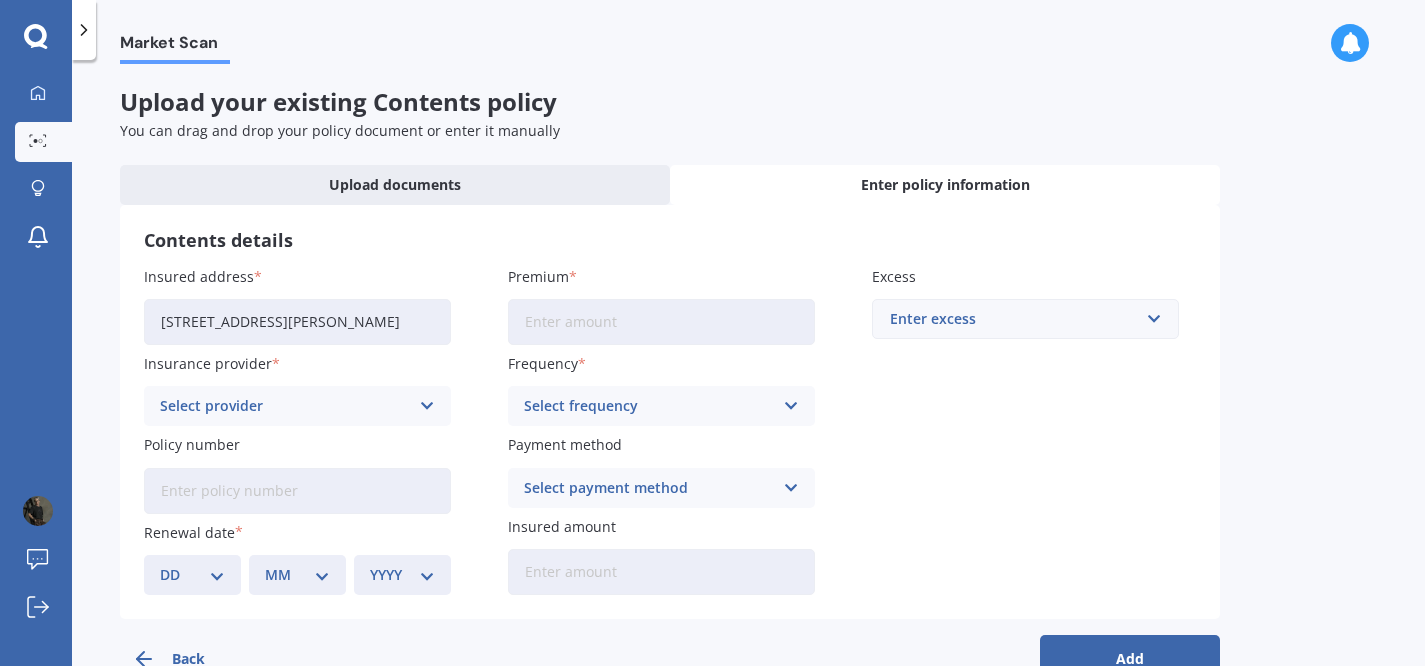 type on "[STREET_ADDRESS][PERSON_NAME][PERSON_NAME]" 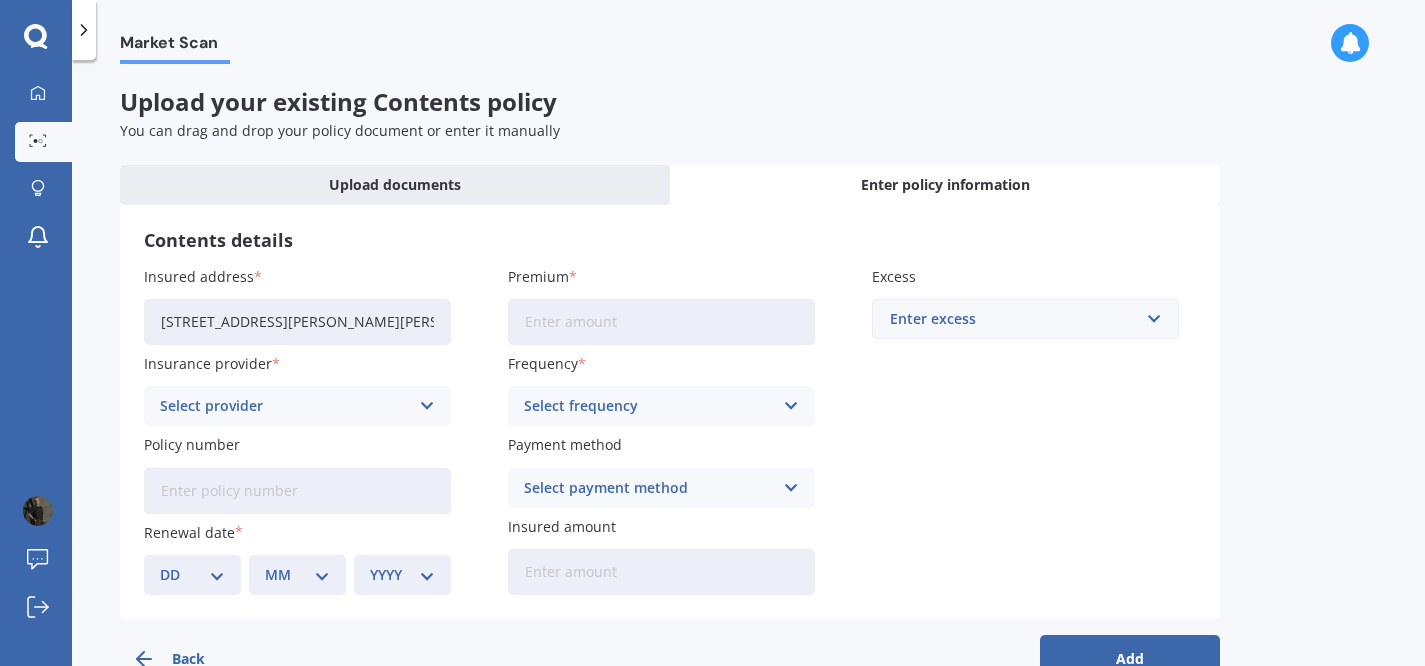 click on "Premium" at bounding box center (661, 322) 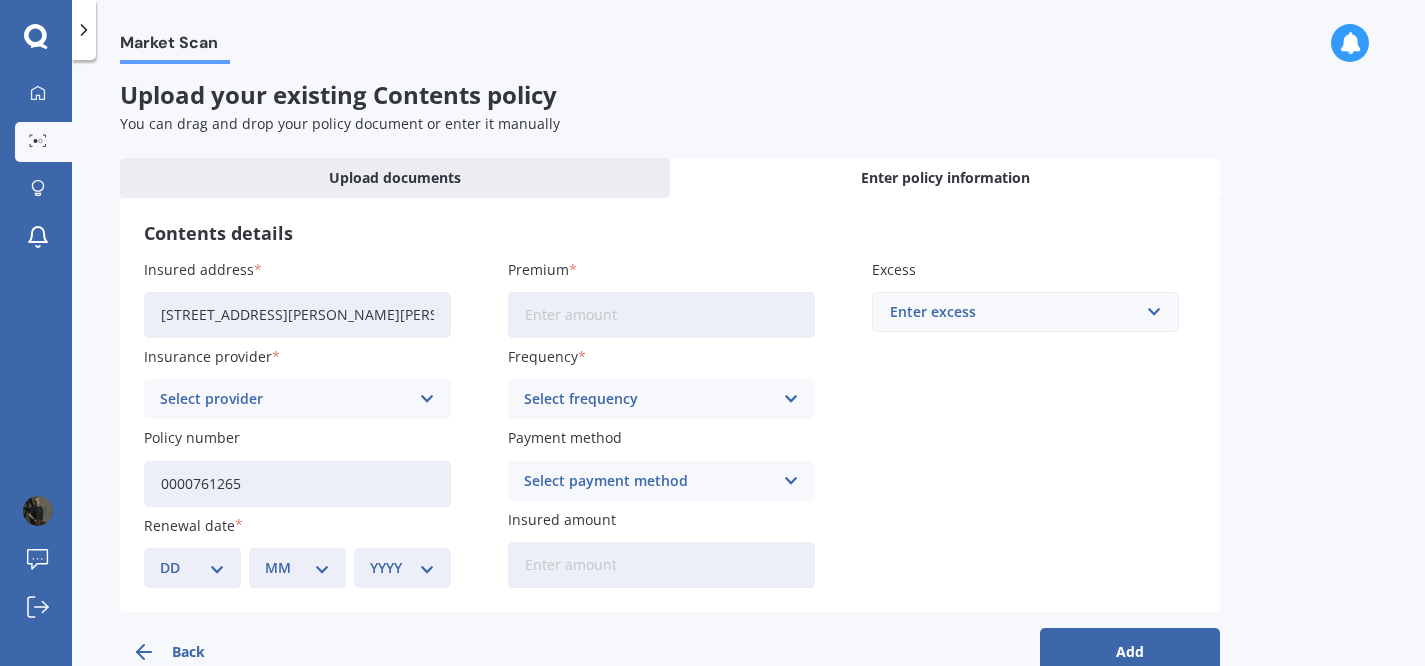 type on "0000761265" 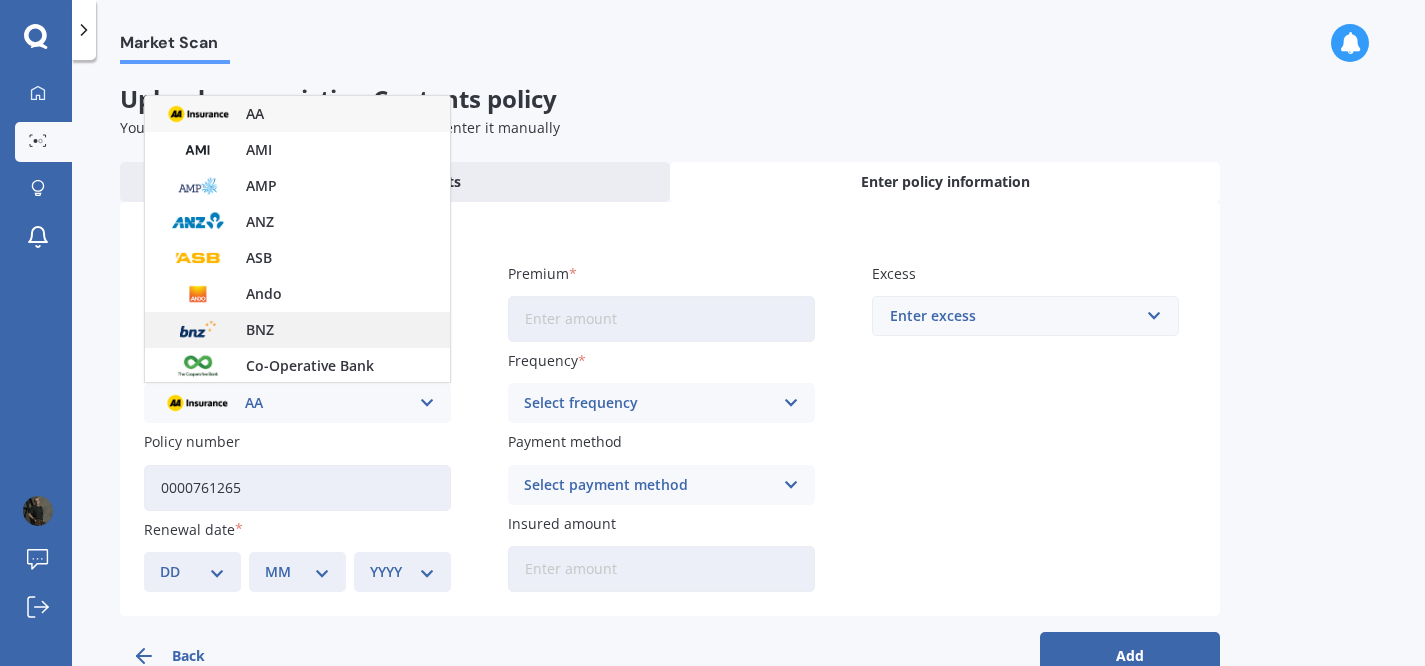 scroll, scrollTop: 542, scrollLeft: 0, axis: vertical 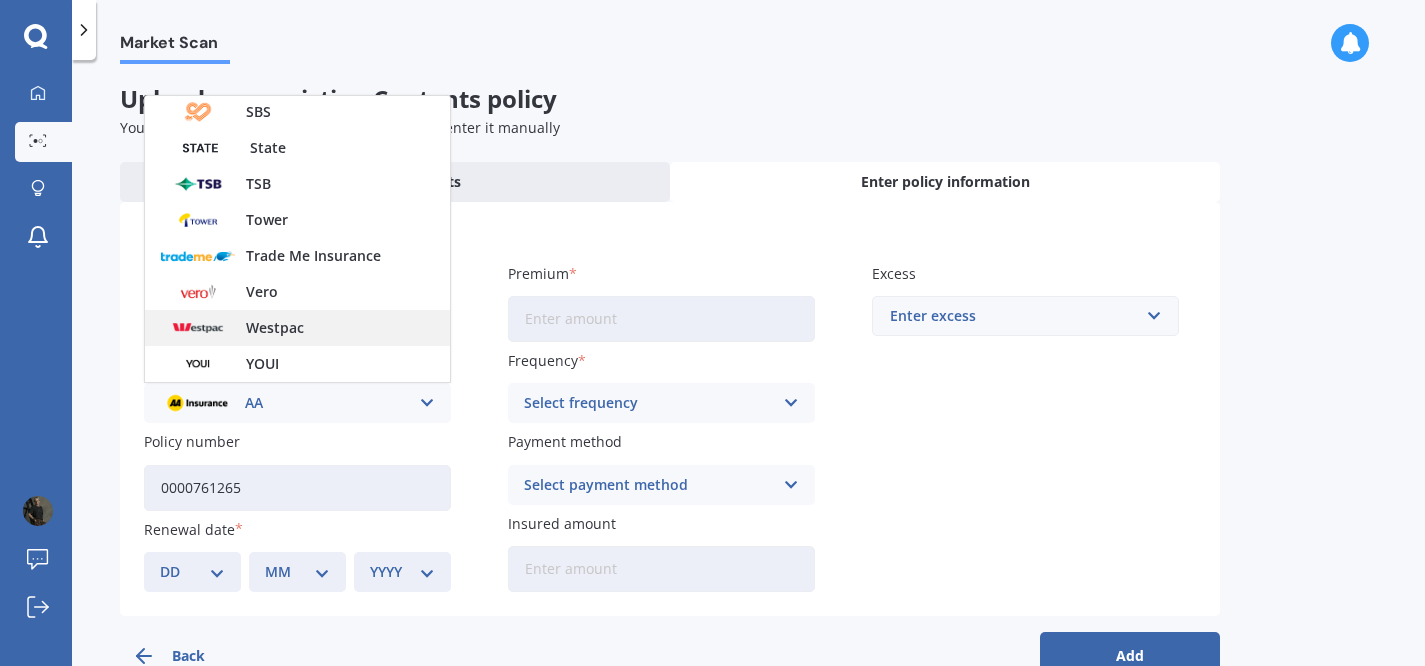 click on "Westpac" at bounding box center (275, 328) 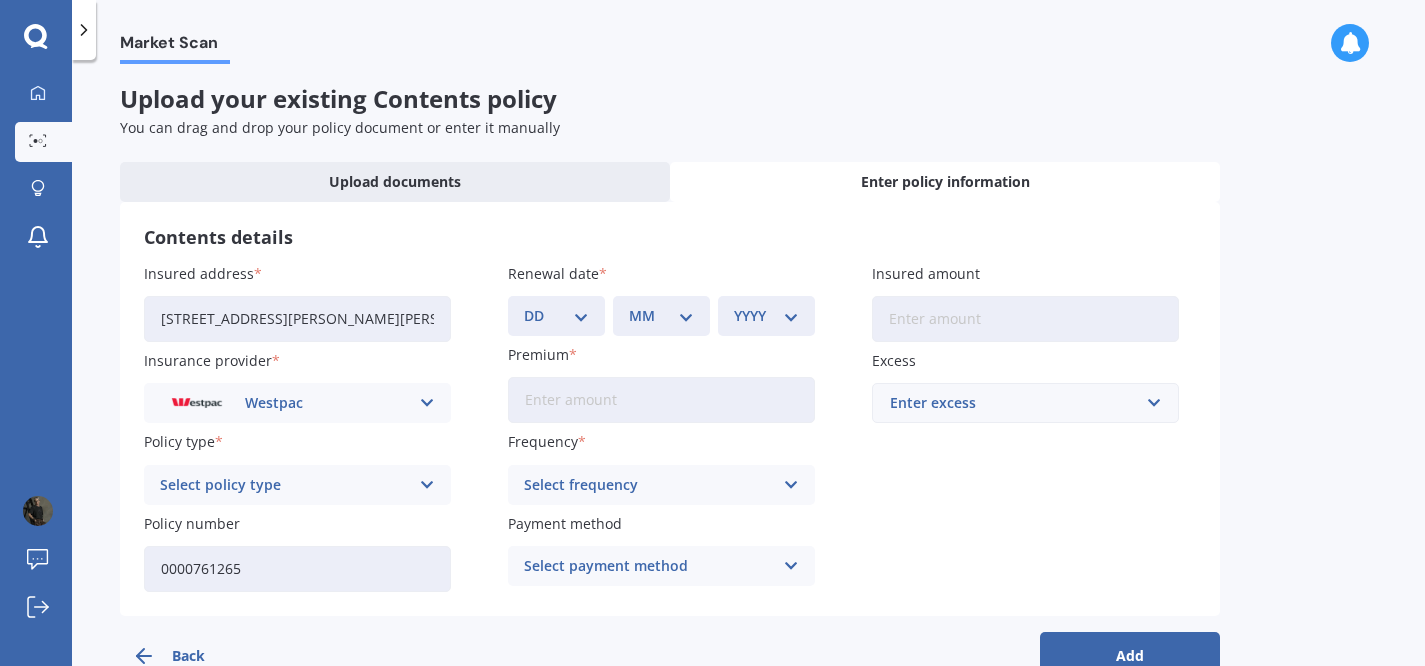 click on "Insured amount" at bounding box center (1025, 319) 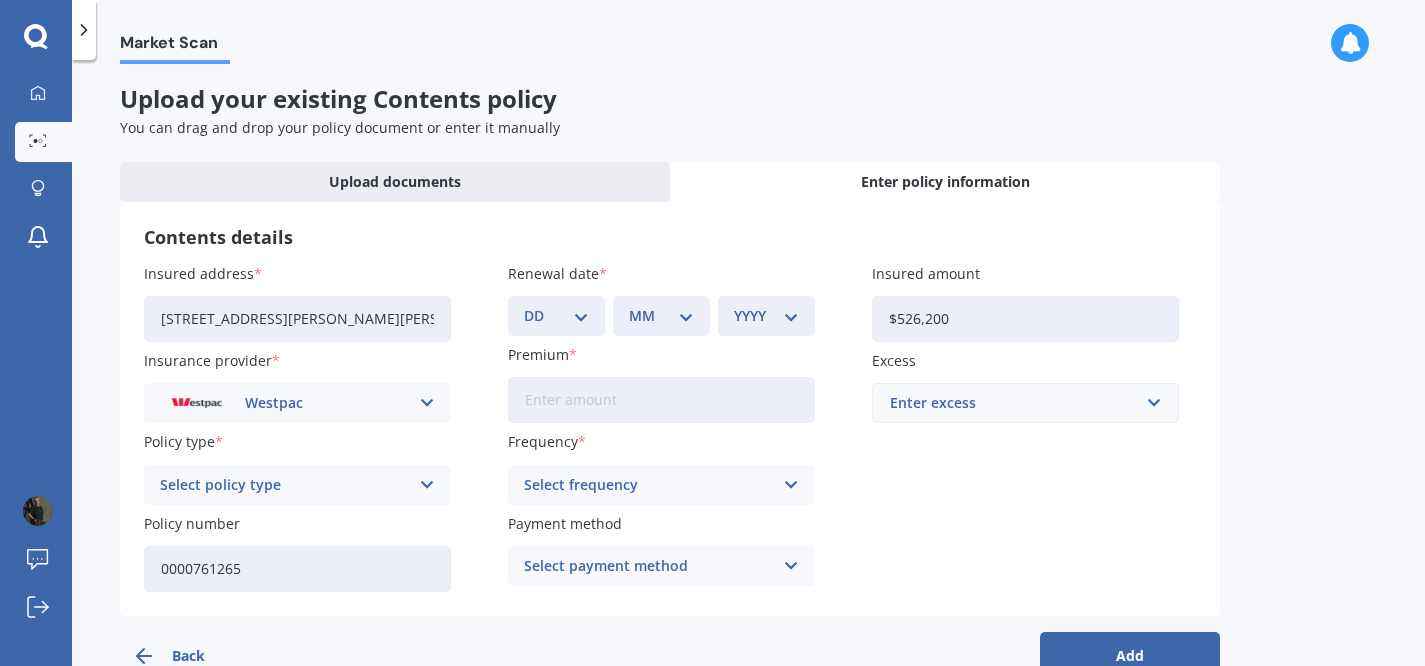 type on "$526,200" 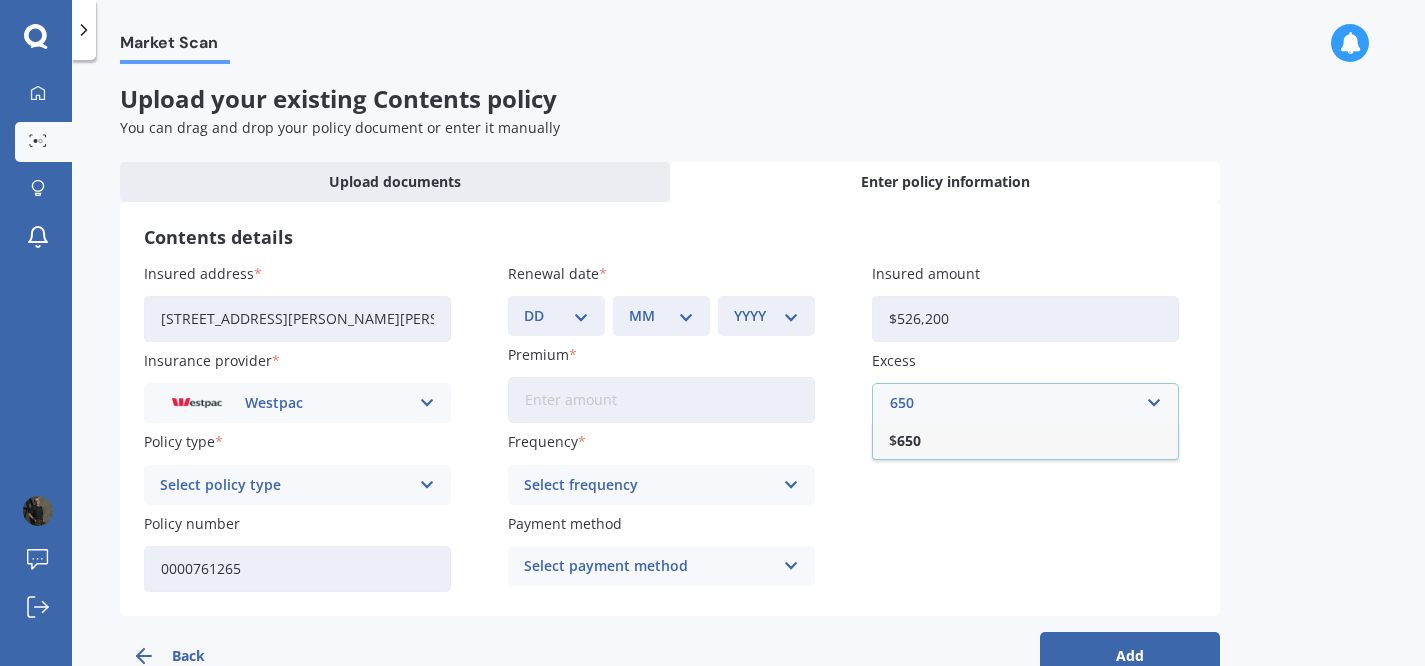 type on "650" 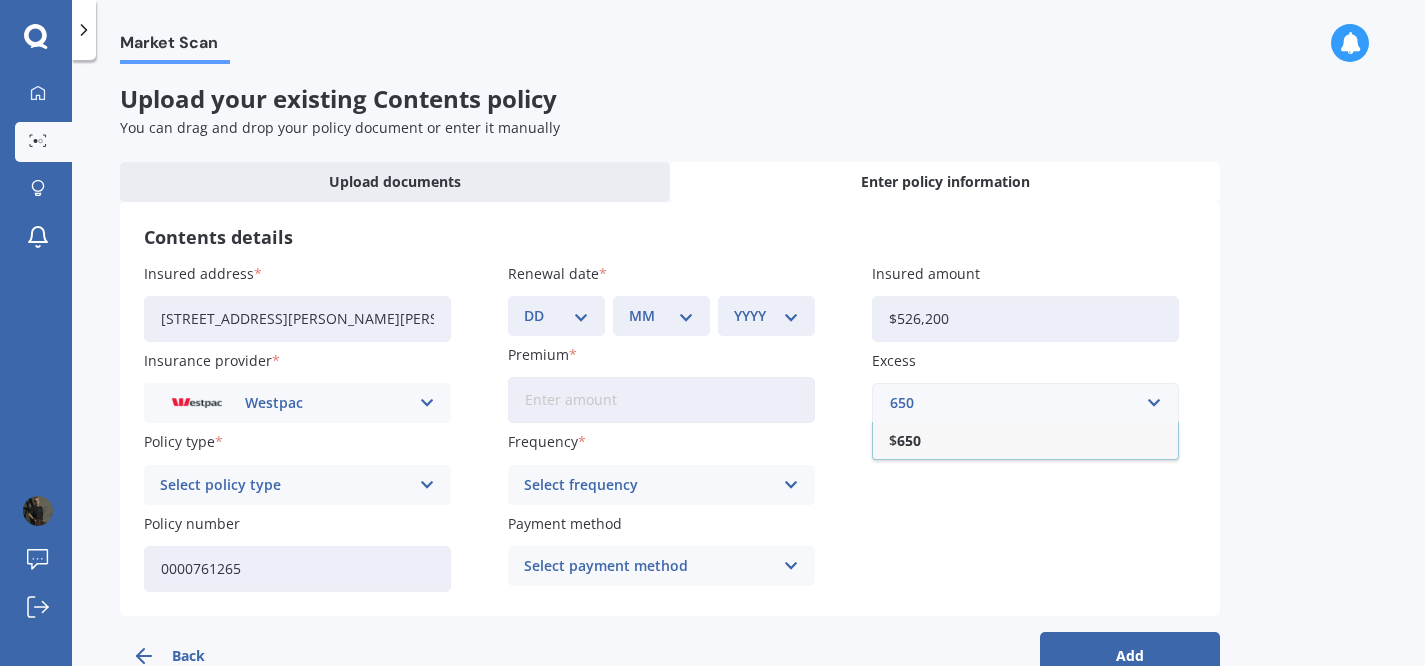 type 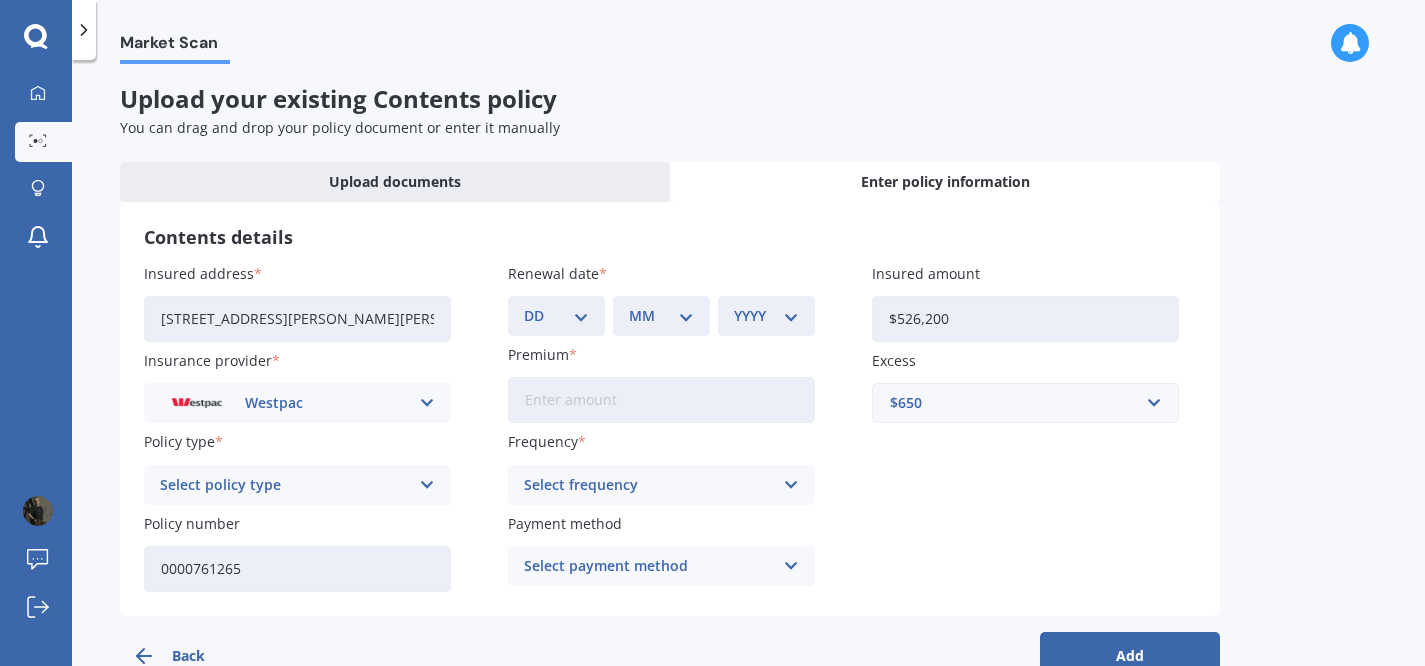 click on "Select policy type" at bounding box center (284, 485) 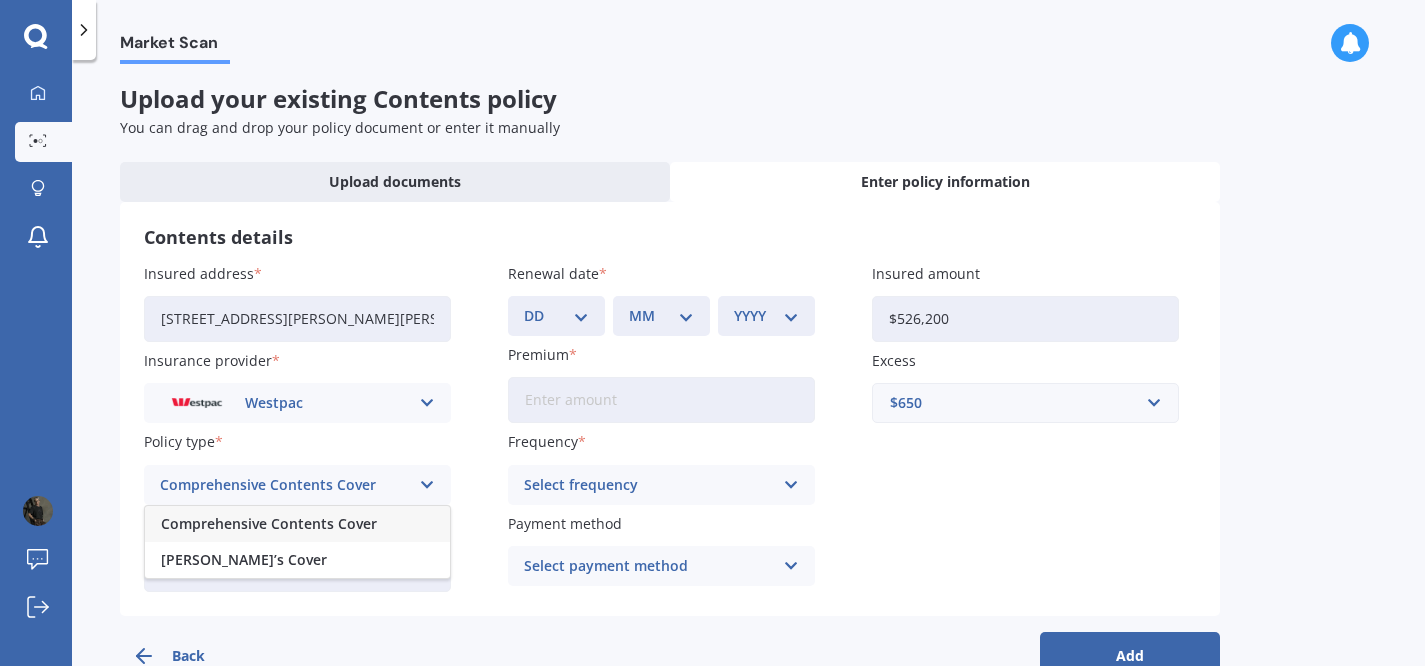 click on "Comprehensive Contents Cover" at bounding box center [269, 524] 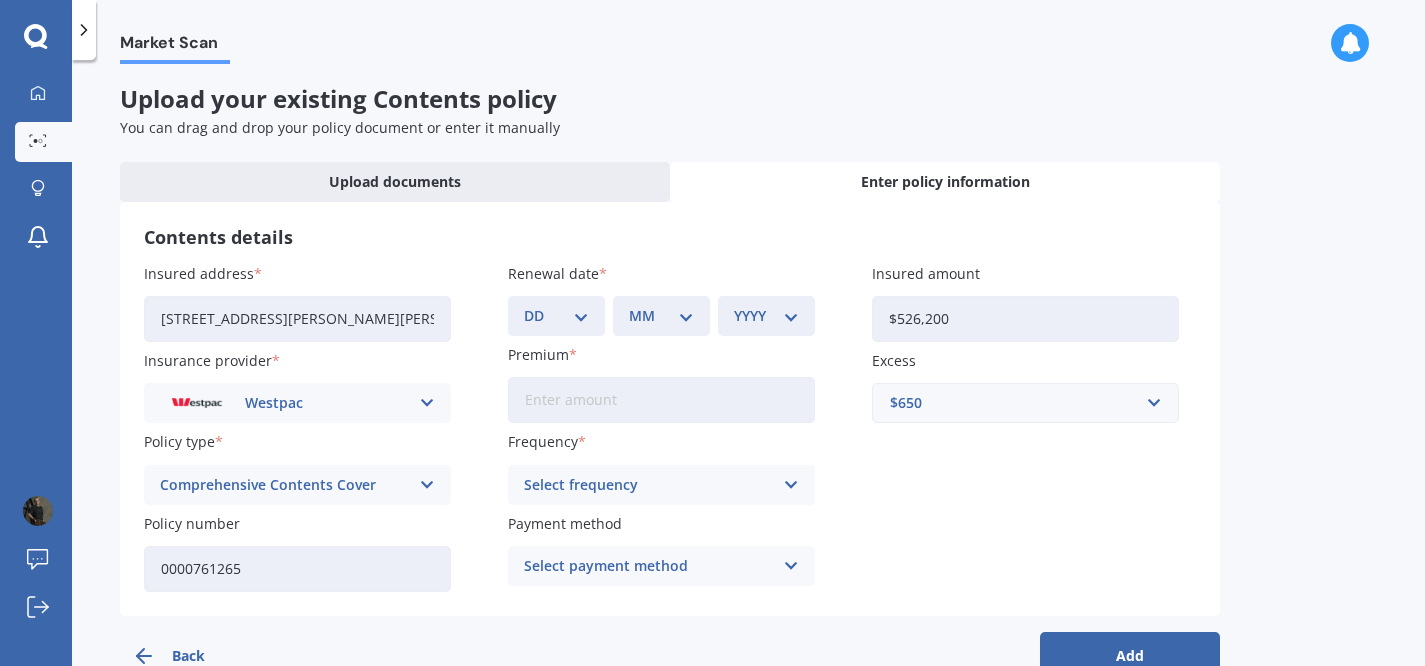 click on "Select payment method" at bounding box center [648, 566] 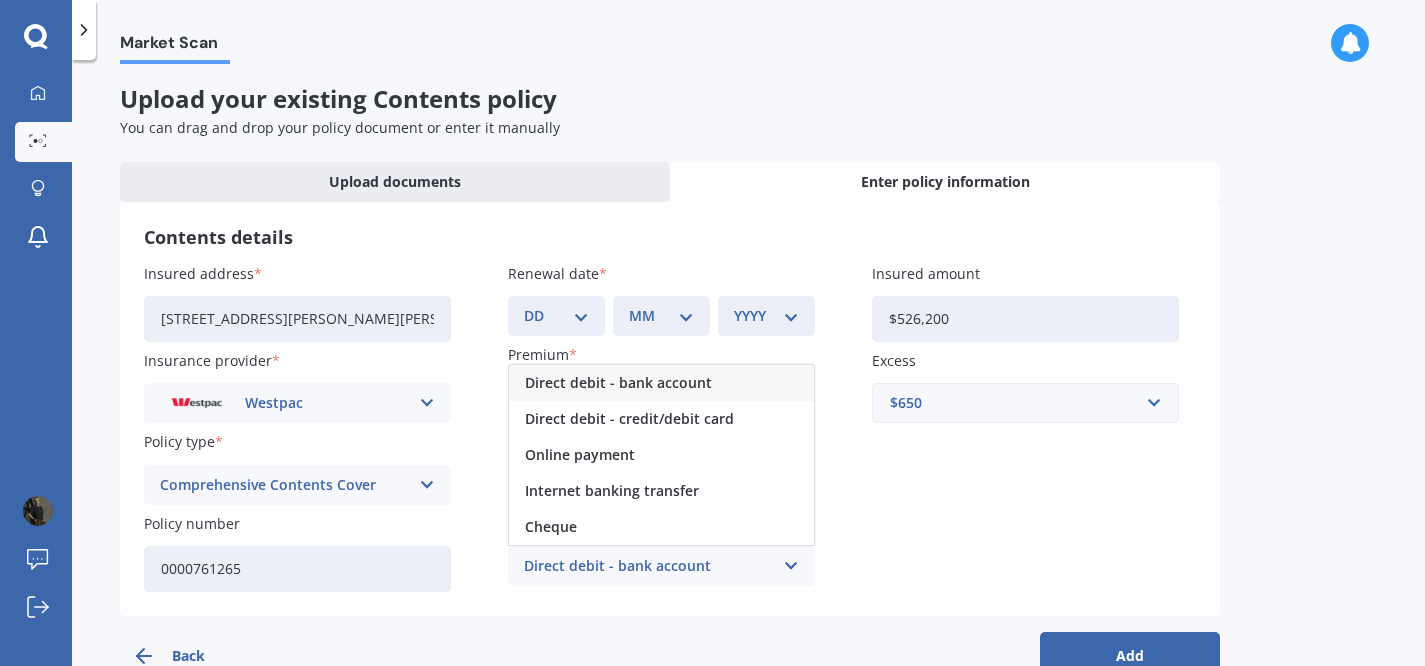 click on "Direct debit - bank account" at bounding box center (618, 383) 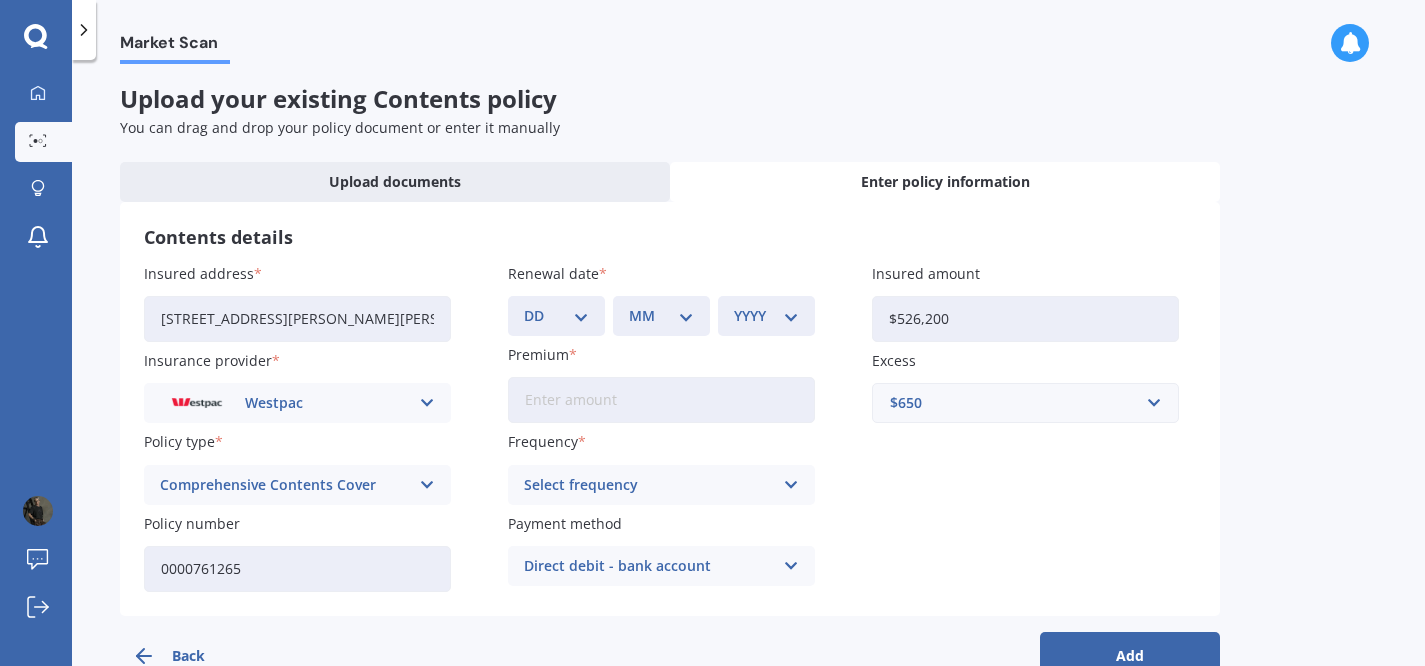 click on "Add" at bounding box center [1130, 656] 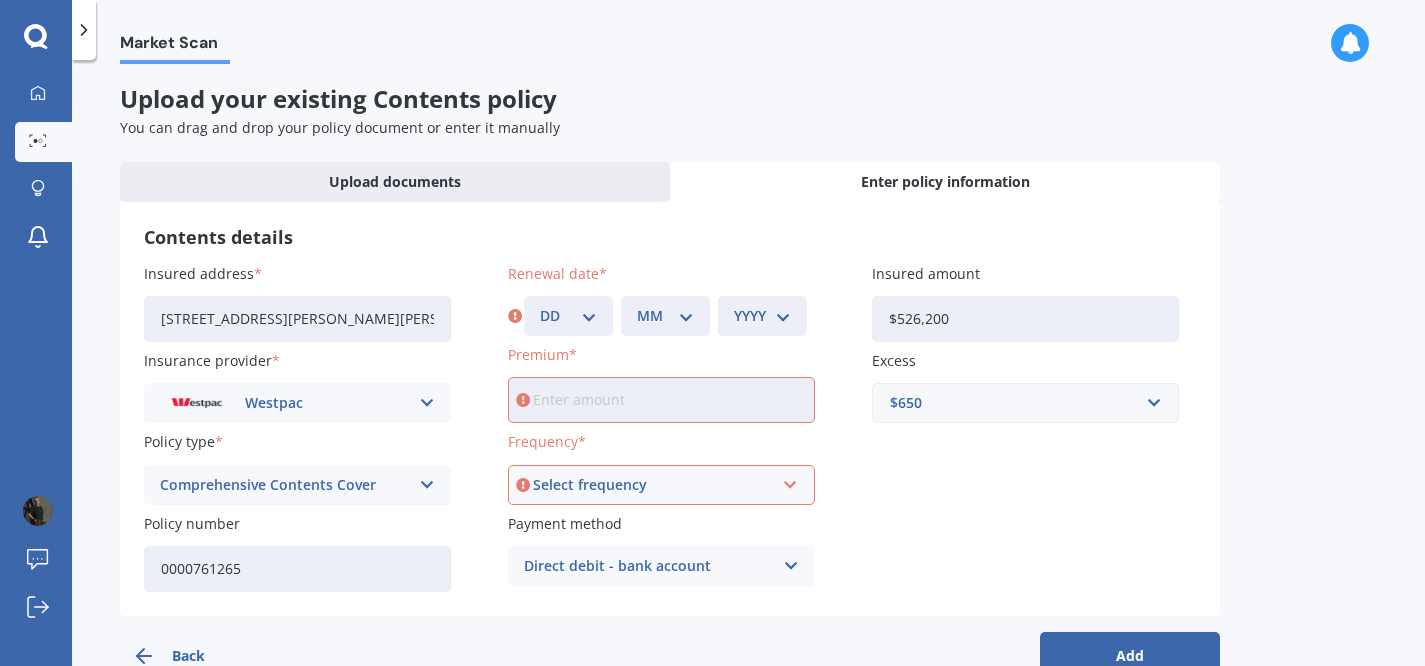 click on "Premium" at bounding box center [661, 400] 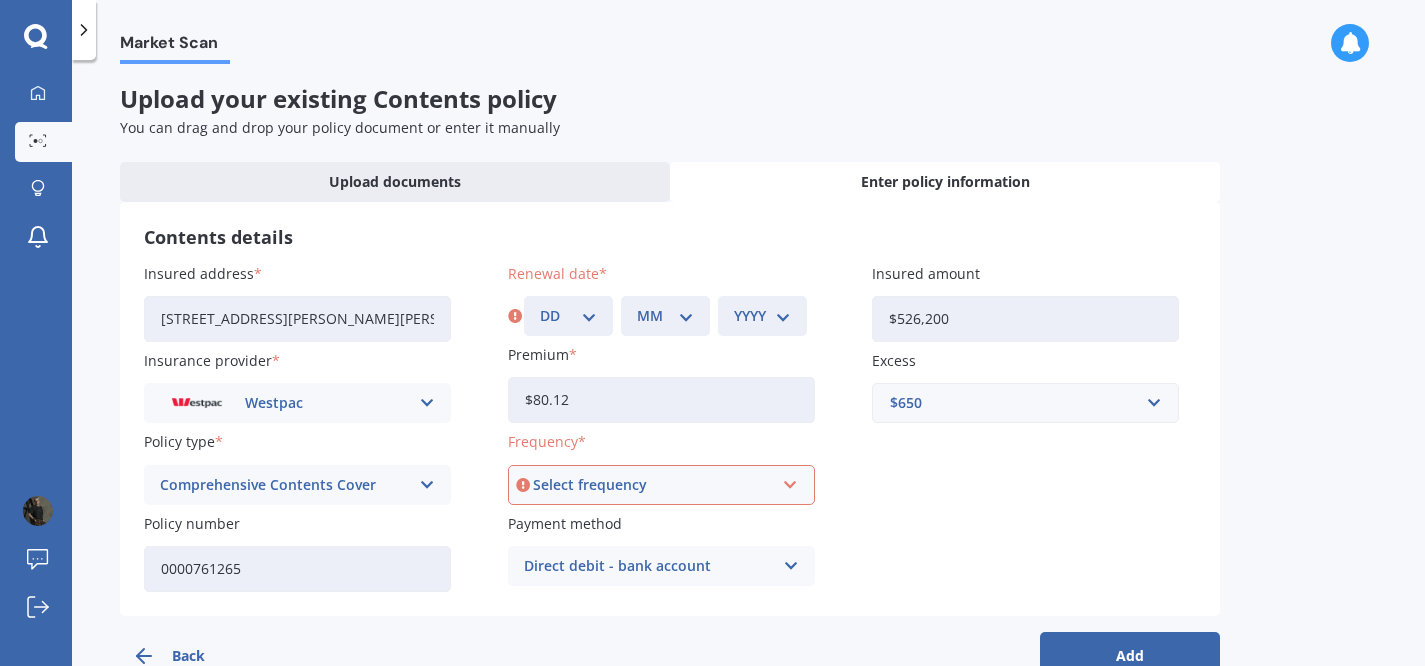 click on "Select frequency" at bounding box center [652, 485] 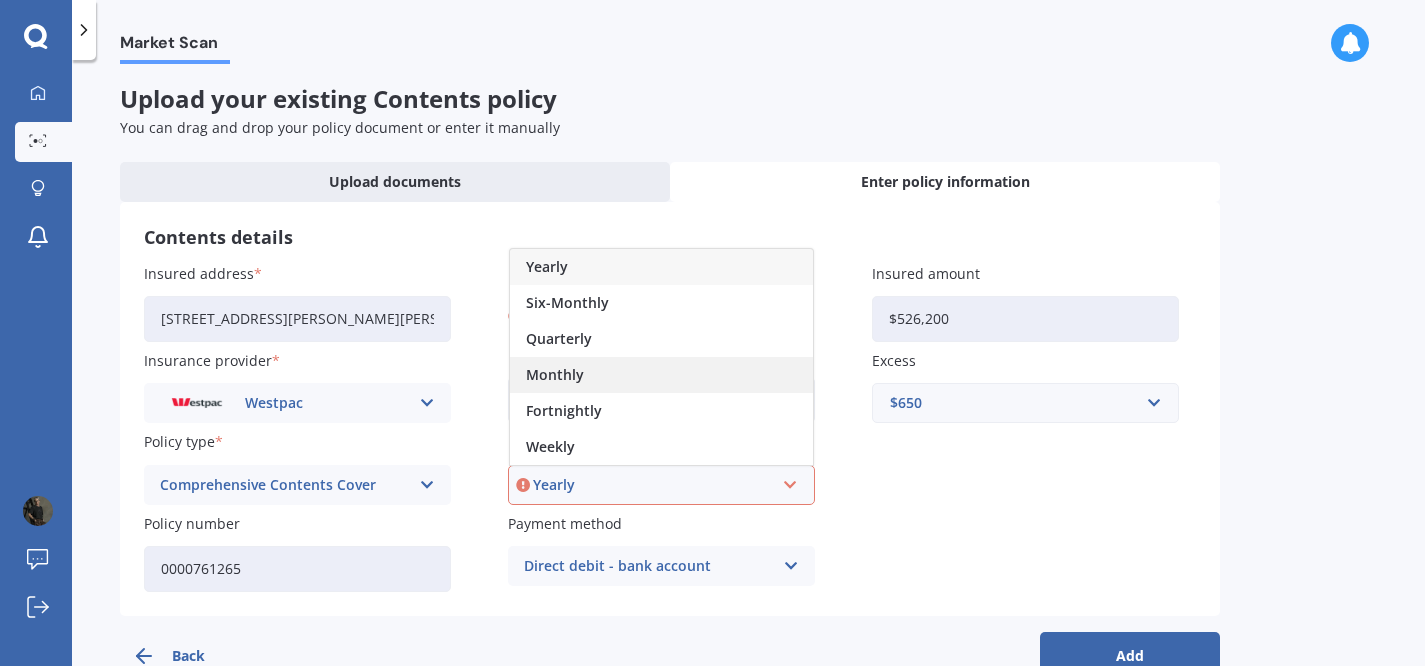 click on "Monthly" at bounding box center (555, 375) 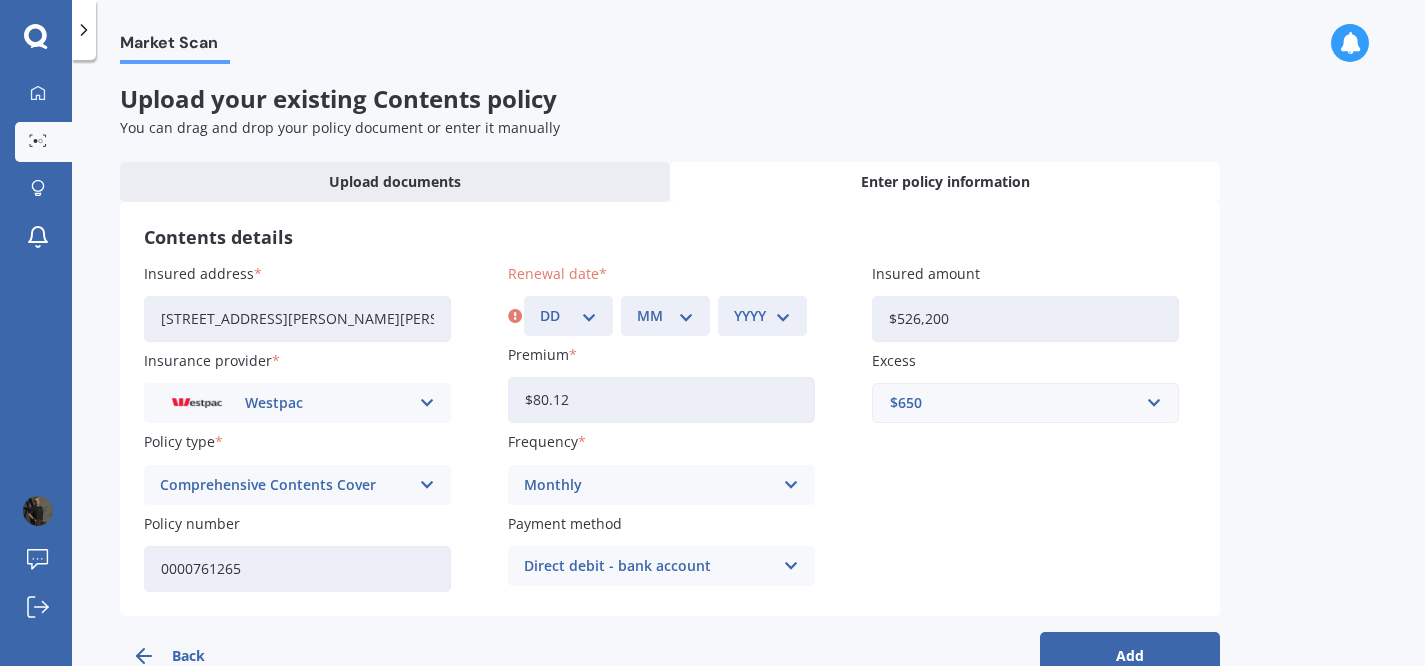 drag, startPoint x: 574, startPoint y: 399, endPoint x: 513, endPoint y: 388, distance: 61.983868 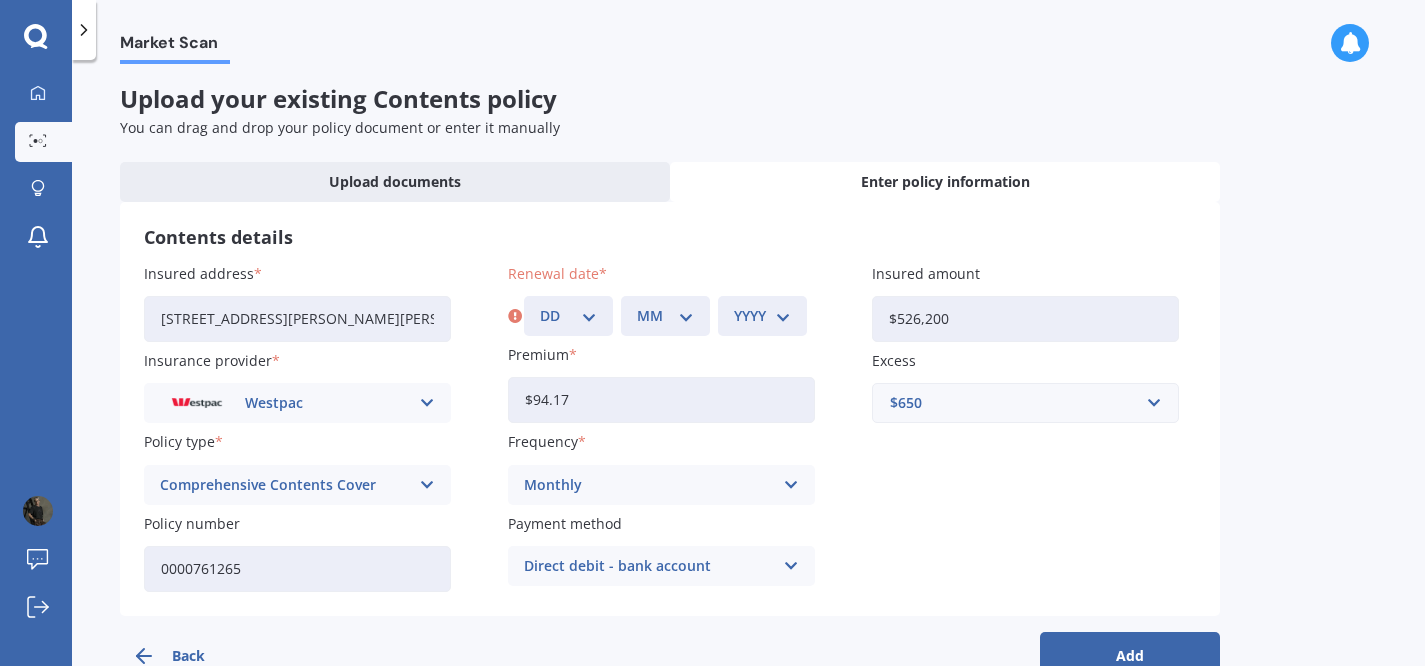 type on "$94.17" 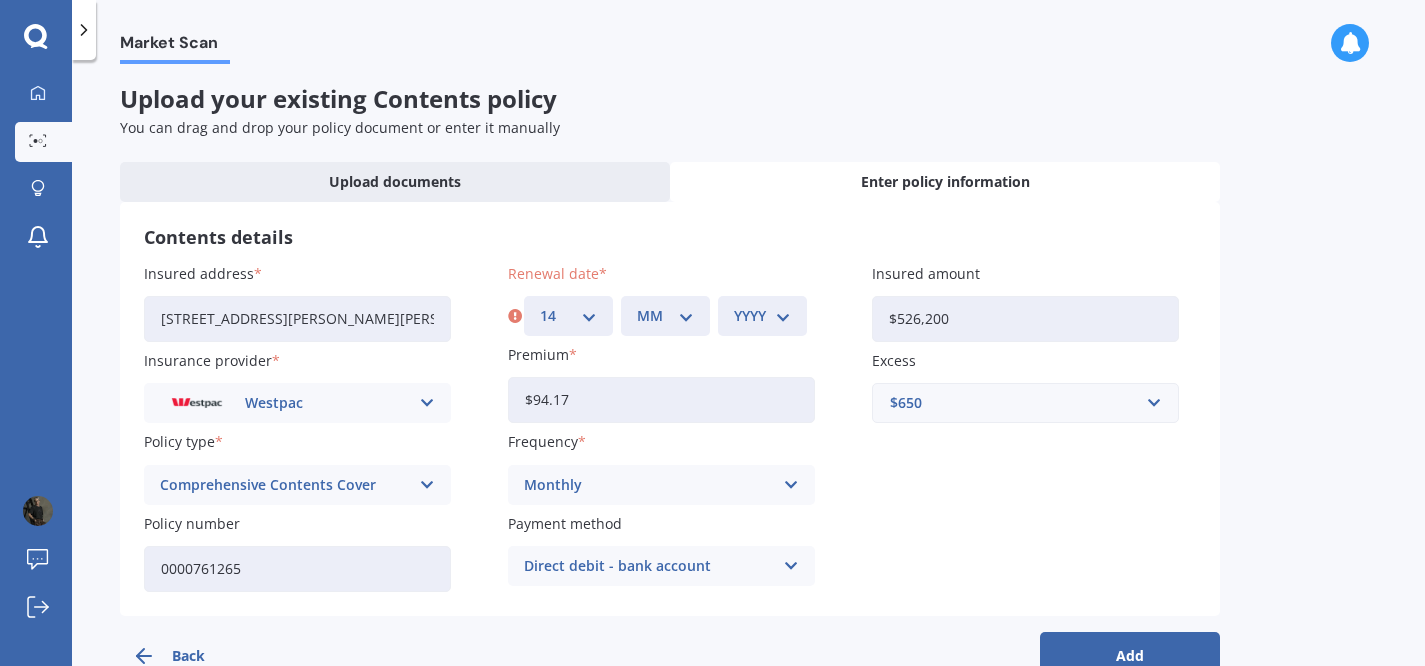 click on "14" at bounding box center (0, 0) 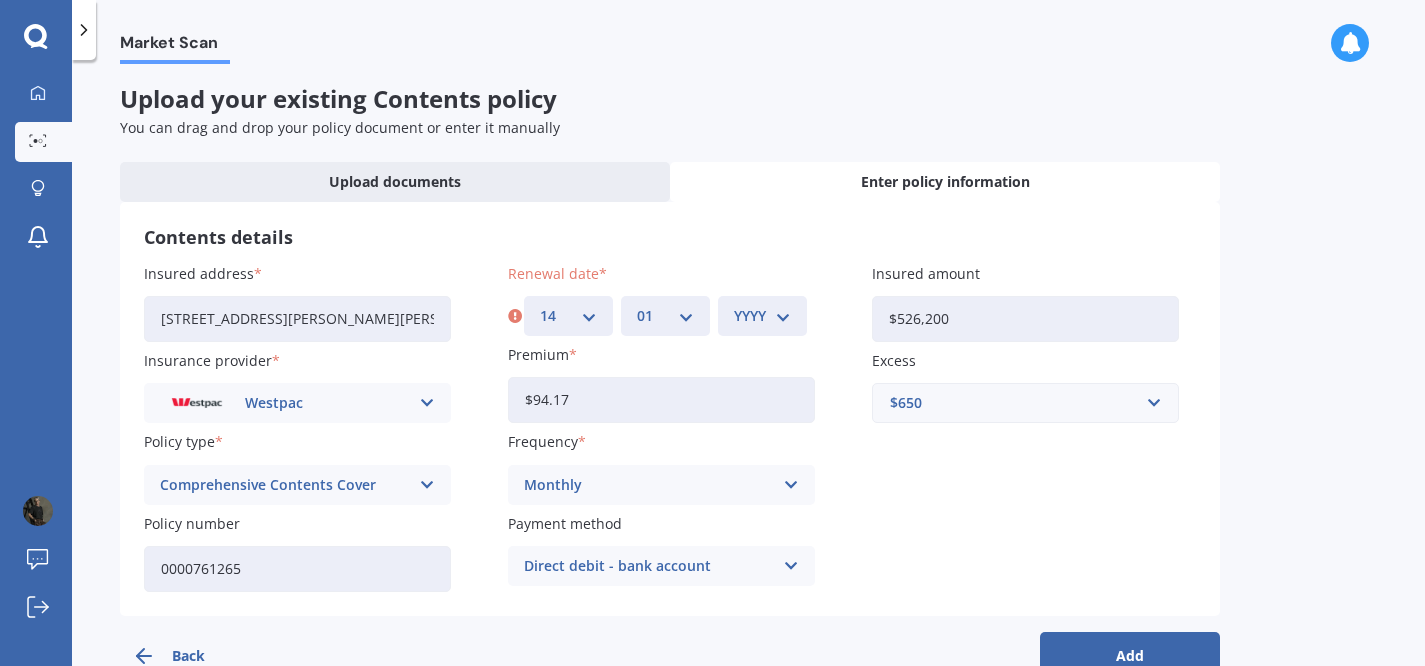 click on "01" at bounding box center [0, 0] 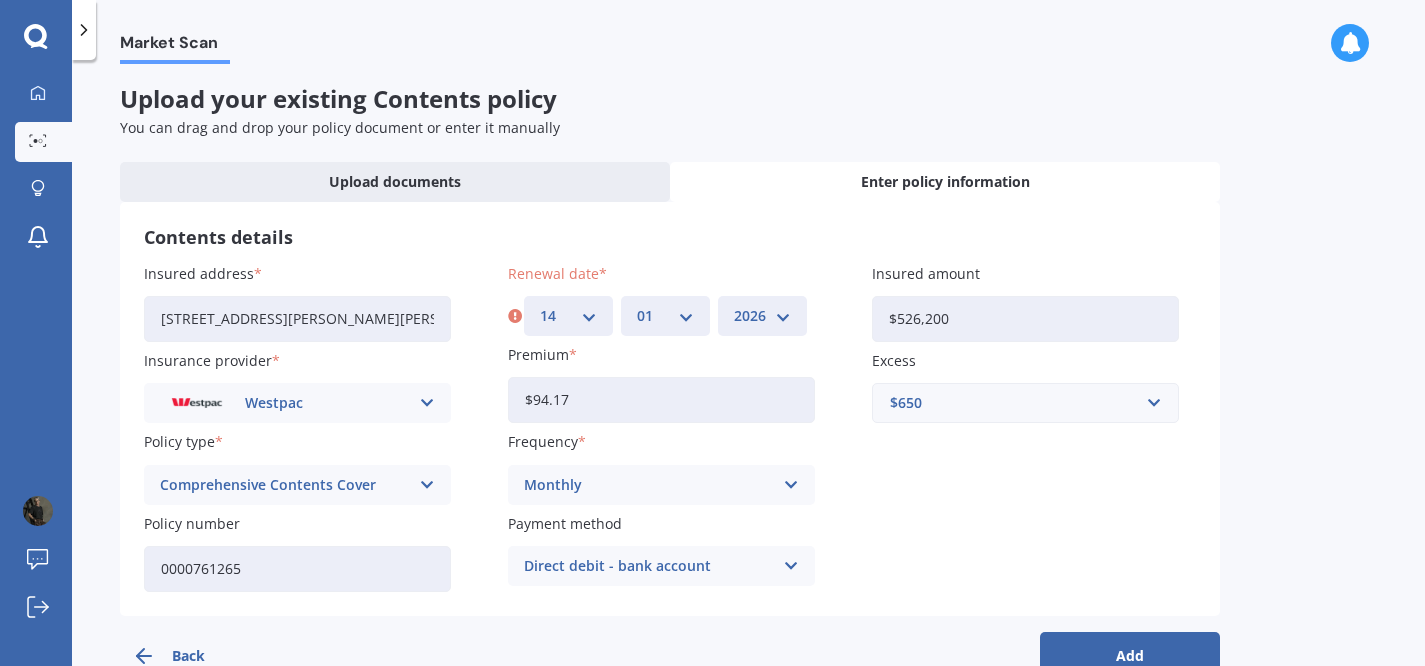 click on "2026" at bounding box center (0, 0) 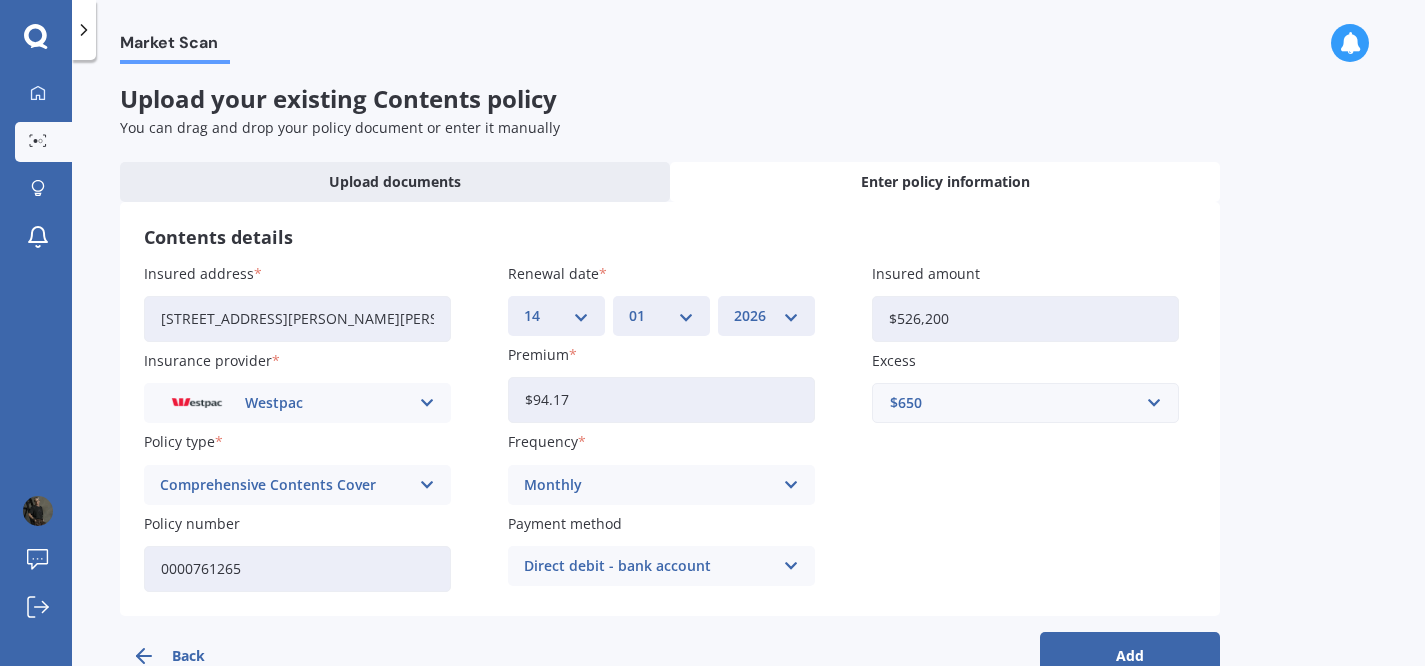 click on "Add" at bounding box center (1130, 656) 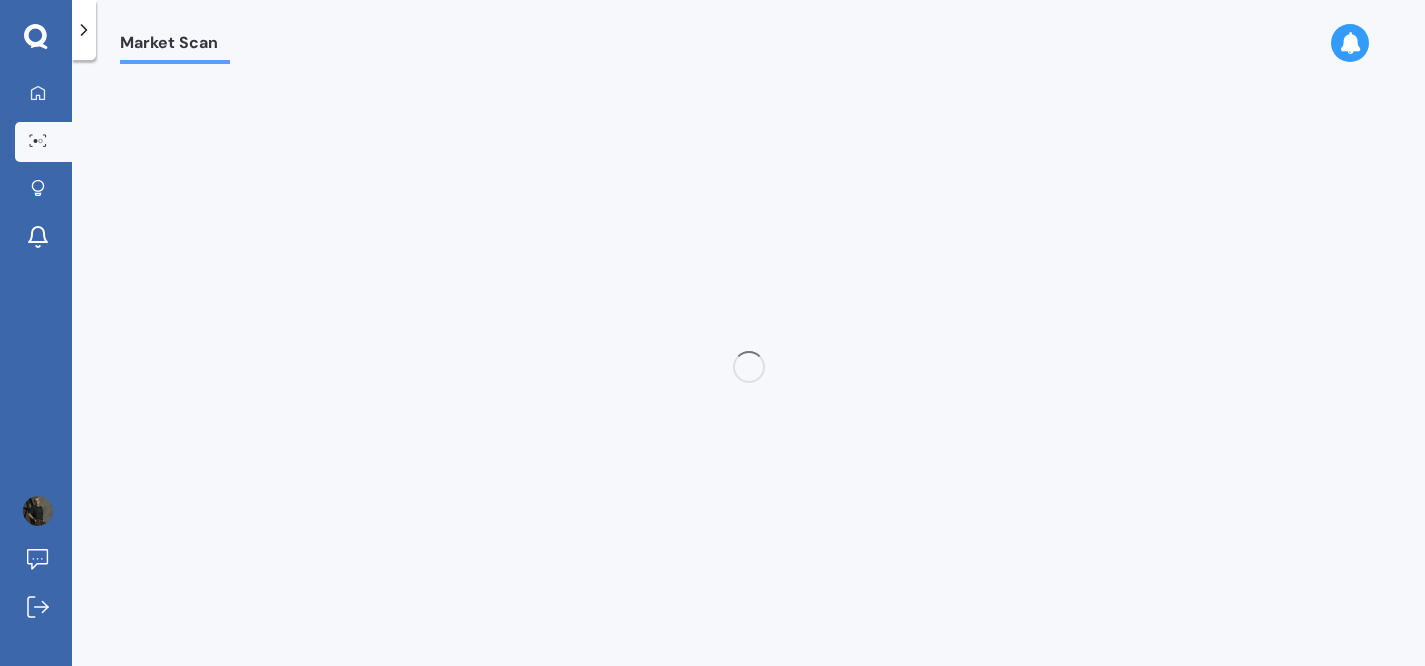 scroll, scrollTop: 0, scrollLeft: 0, axis: both 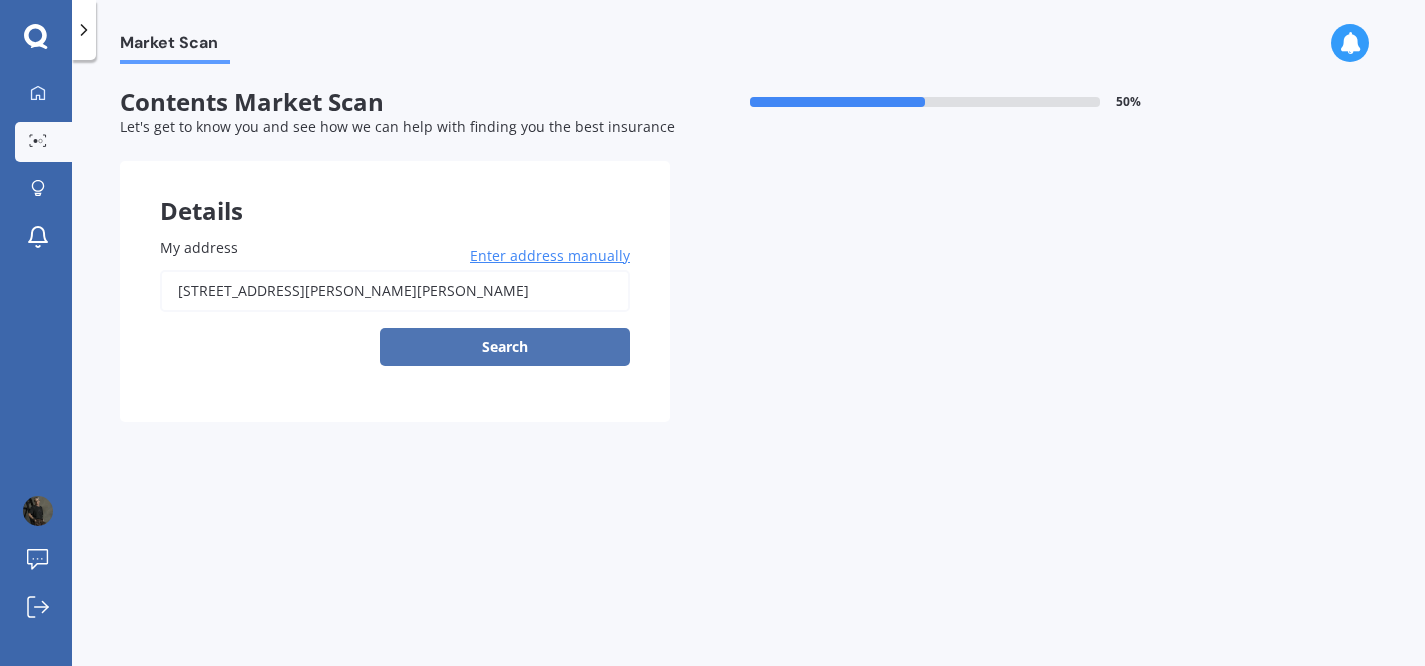 click on "Search" at bounding box center [505, 347] 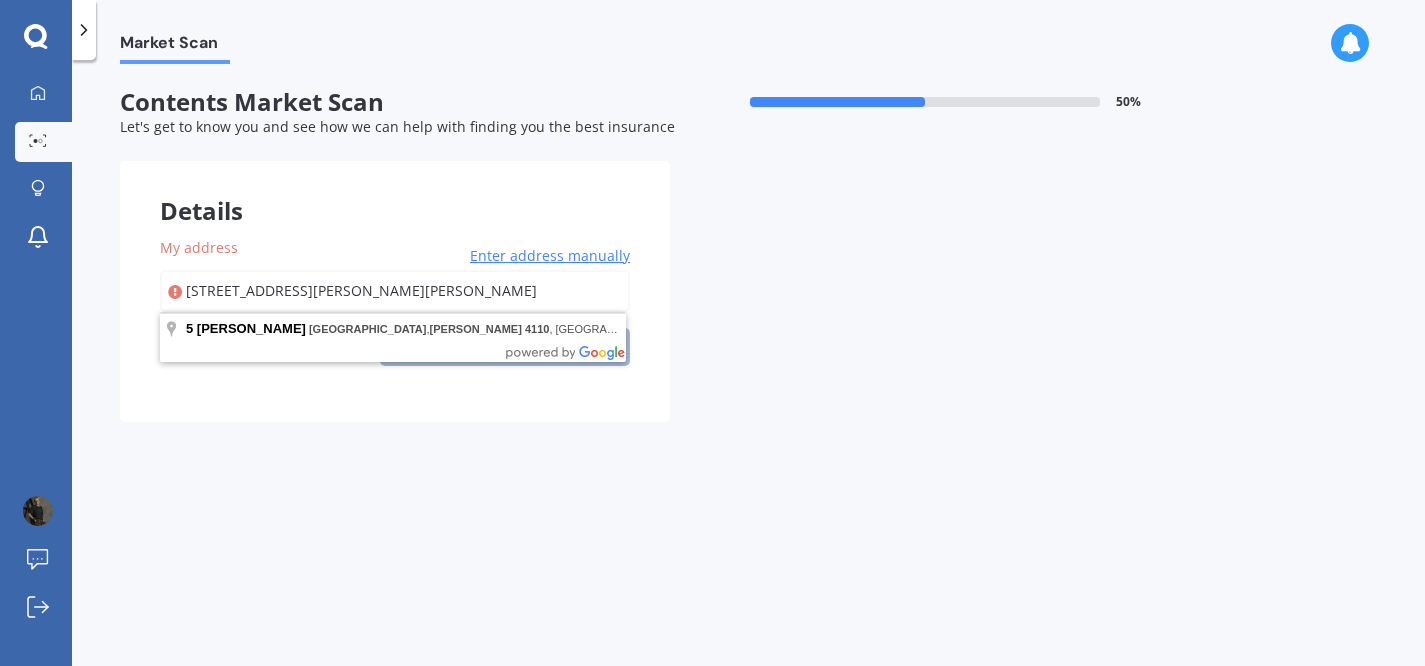 drag, startPoint x: 191, startPoint y: 291, endPoint x: 217, endPoint y: 281, distance: 27.856777 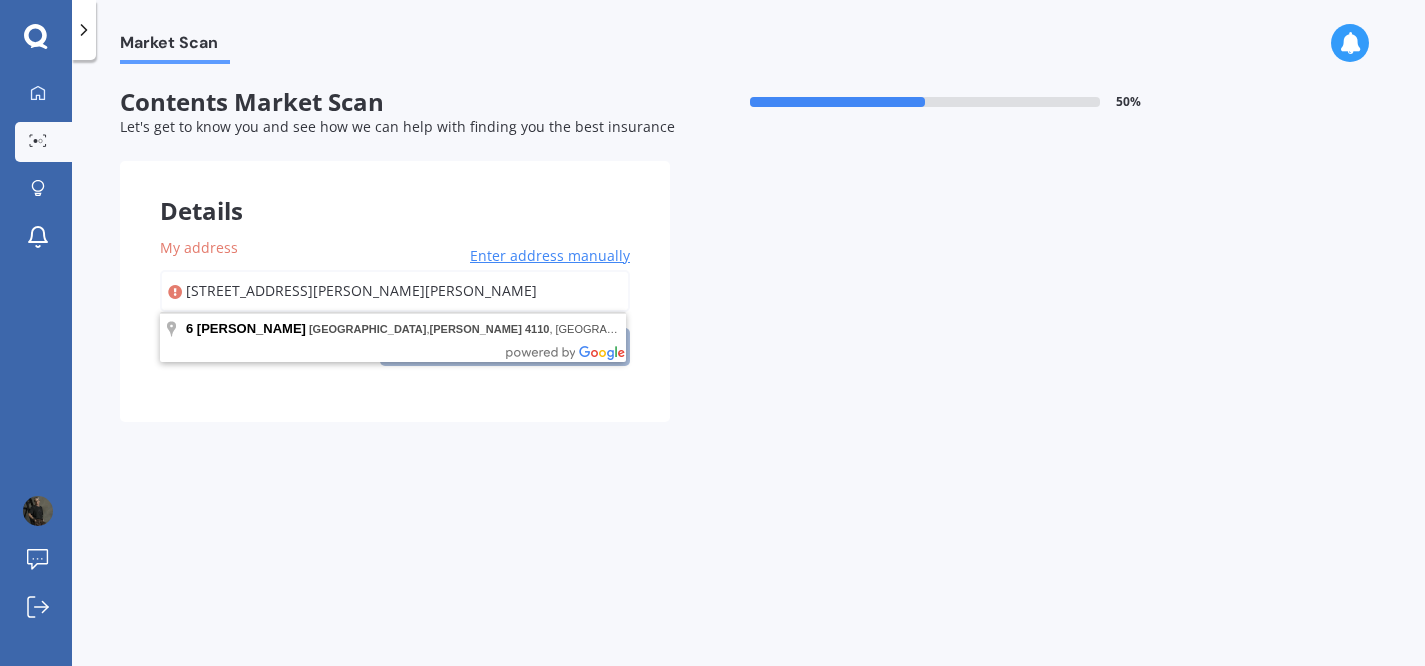 click on "[STREET_ADDRESS][PERSON_NAME][PERSON_NAME]" at bounding box center [395, 291] 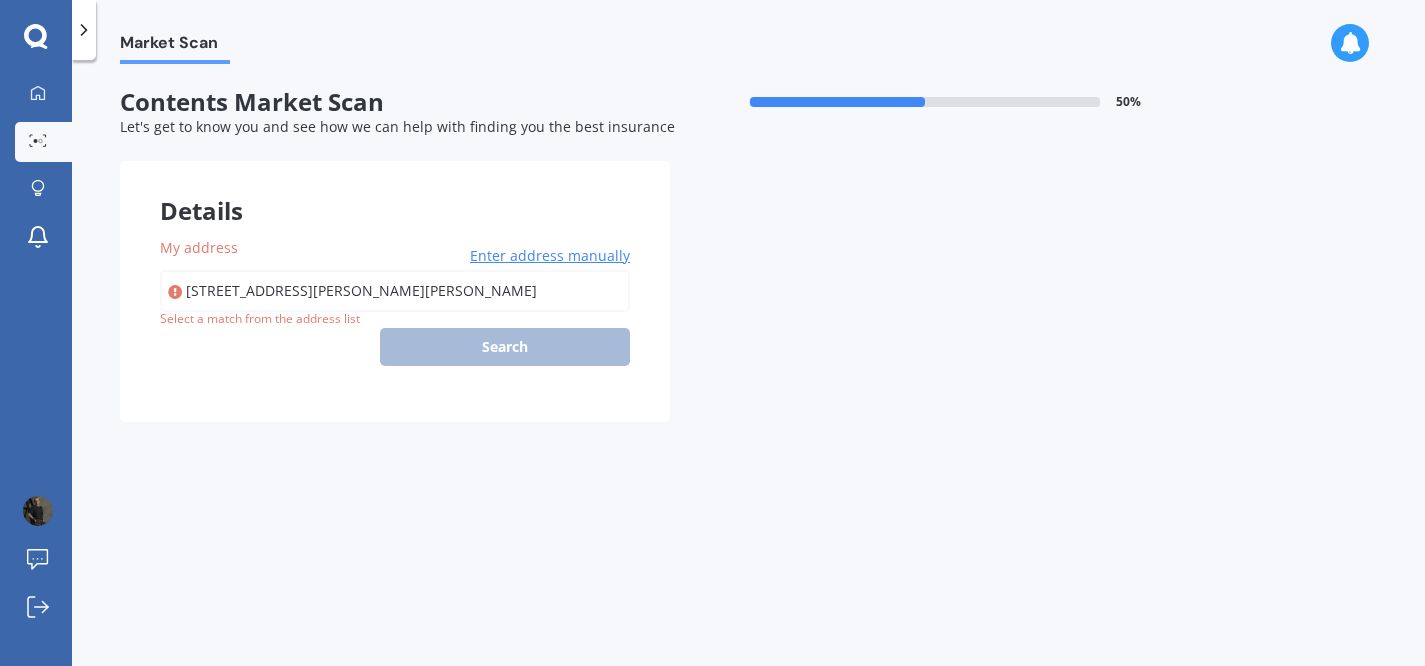 type on "[STREET_ADDRESS][PERSON_NAME][PERSON_NAME]" 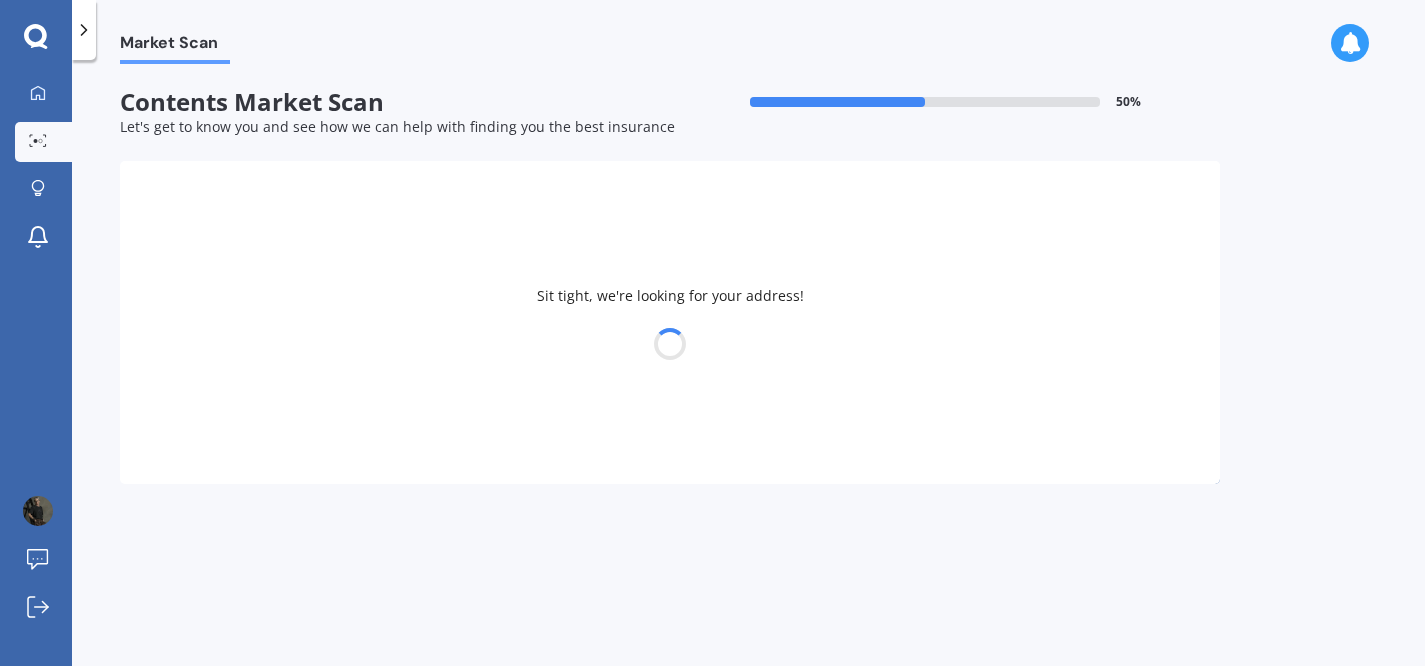 select on "20" 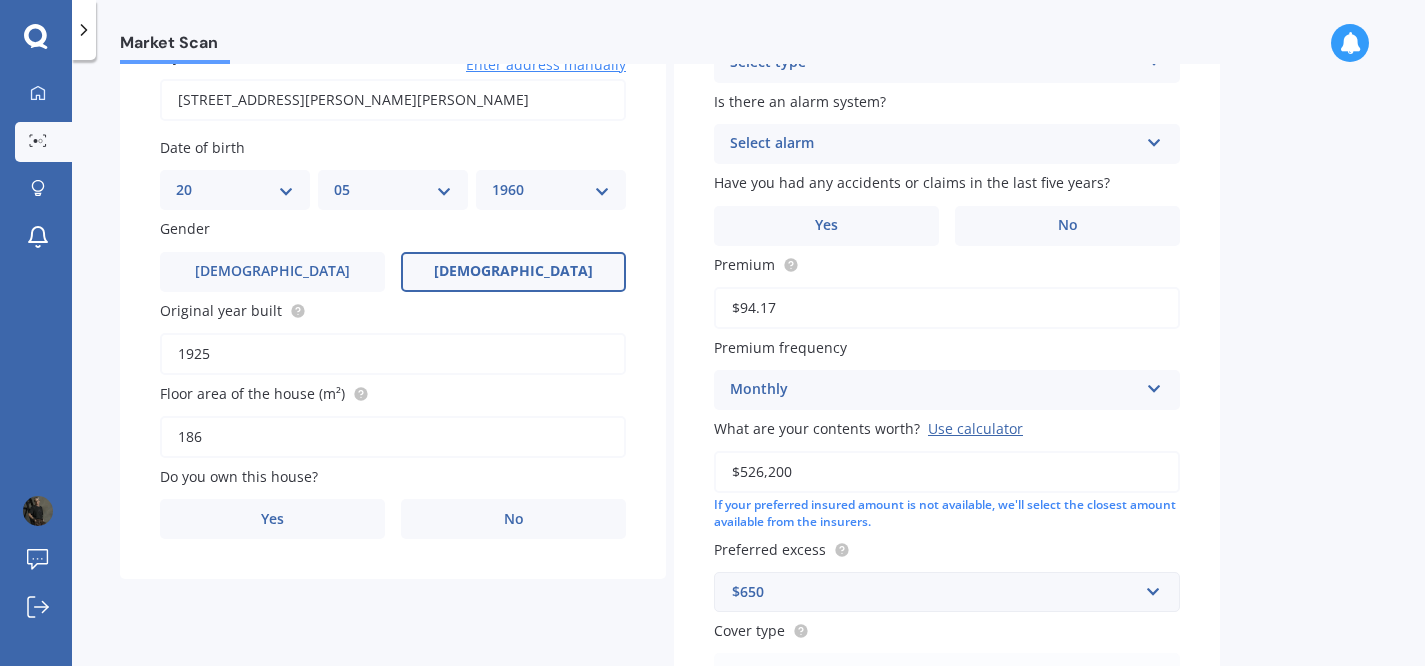 scroll, scrollTop: 202, scrollLeft: 0, axis: vertical 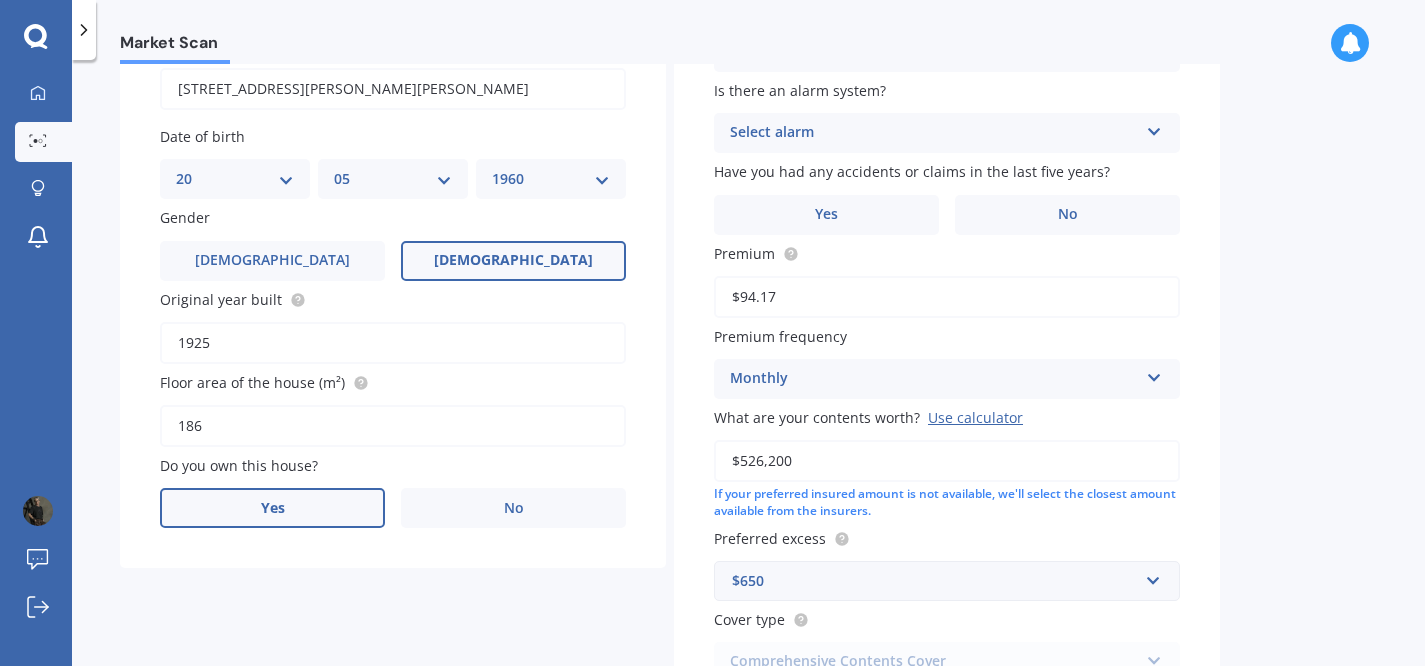 click on "Yes" at bounding box center (272, 508) 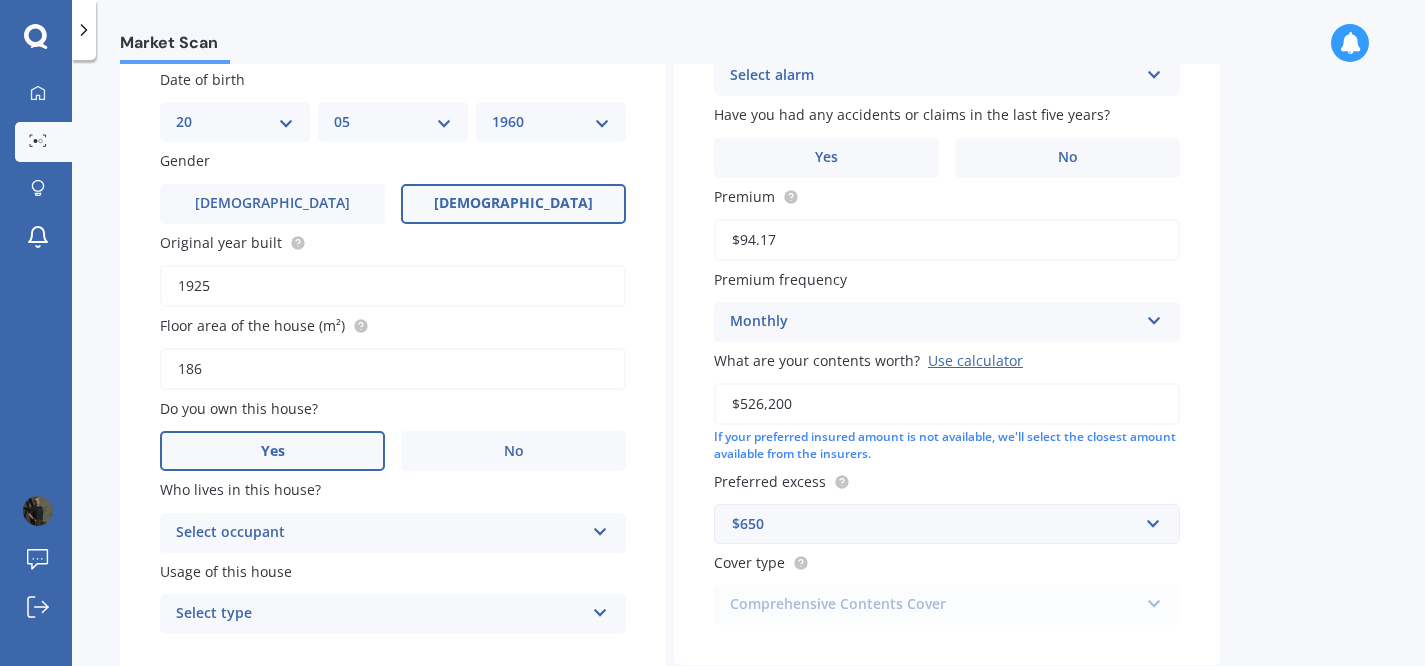 scroll, scrollTop: 372, scrollLeft: 0, axis: vertical 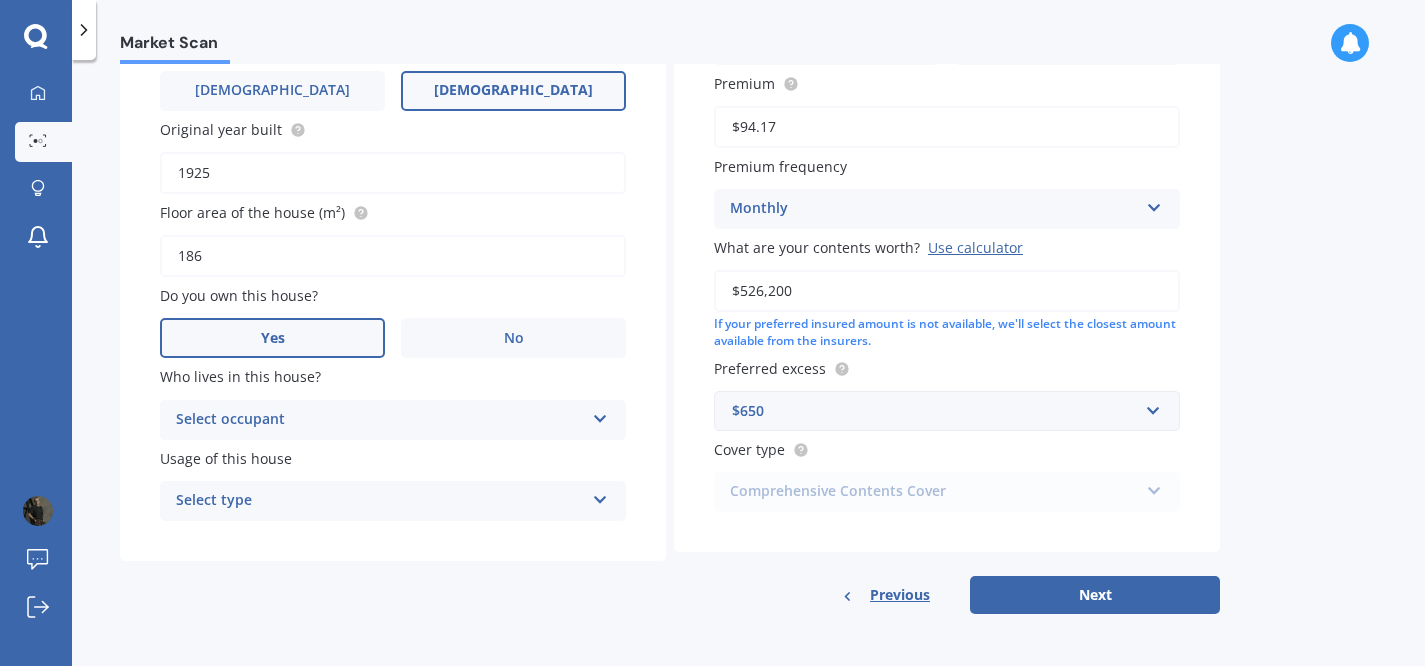 click on "Select occupant" at bounding box center (380, 420) 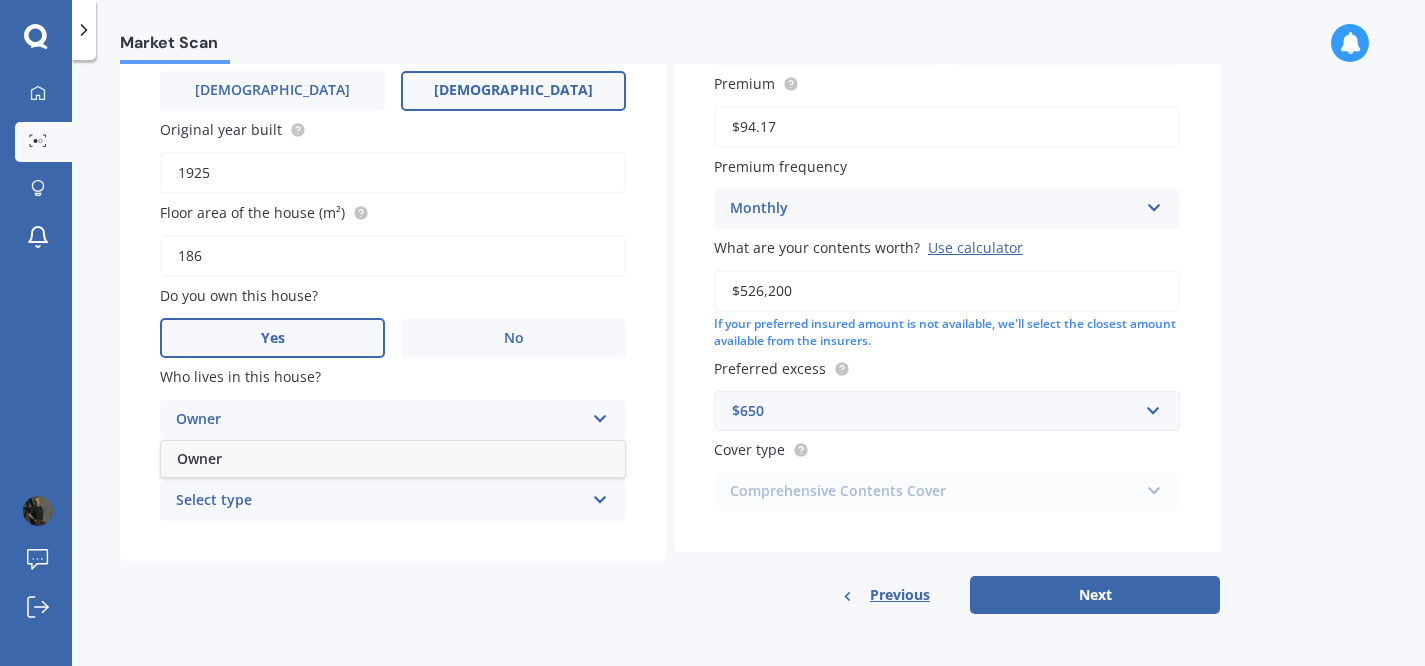 scroll, scrollTop: 370, scrollLeft: 0, axis: vertical 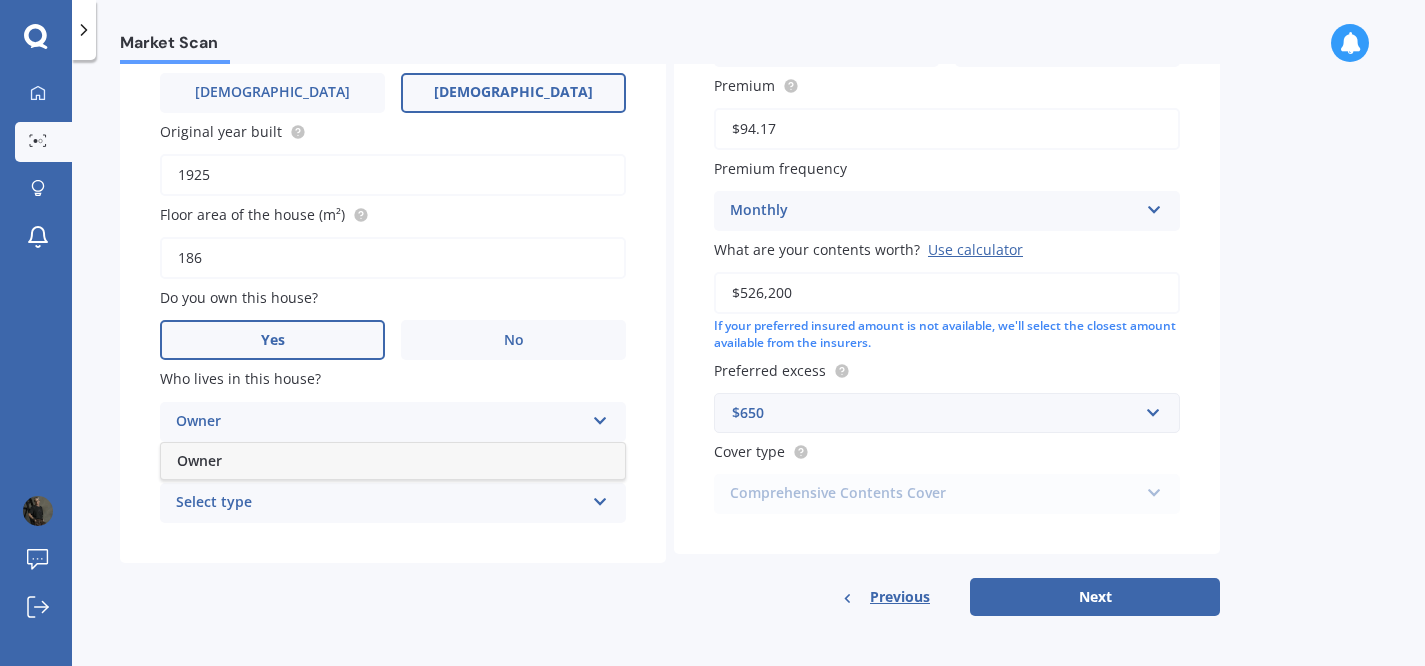 click on "Owner" at bounding box center [199, 460] 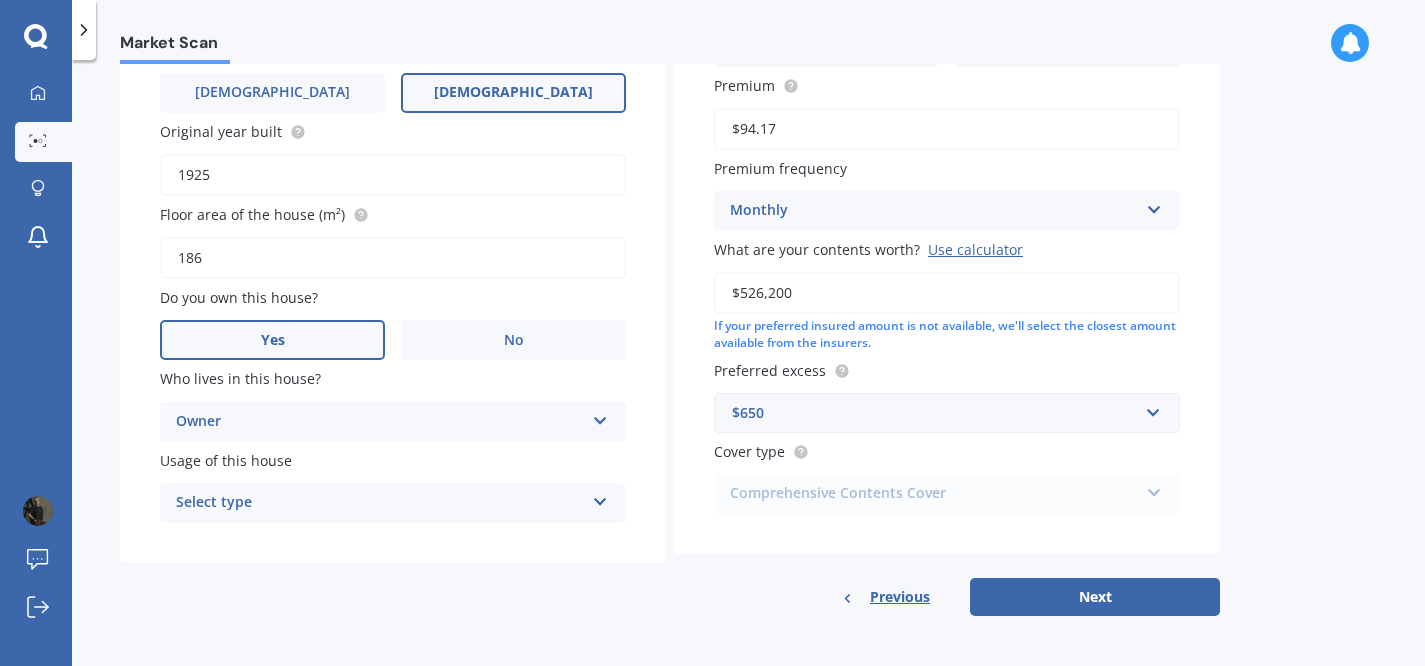 click on "Select type" at bounding box center (380, 503) 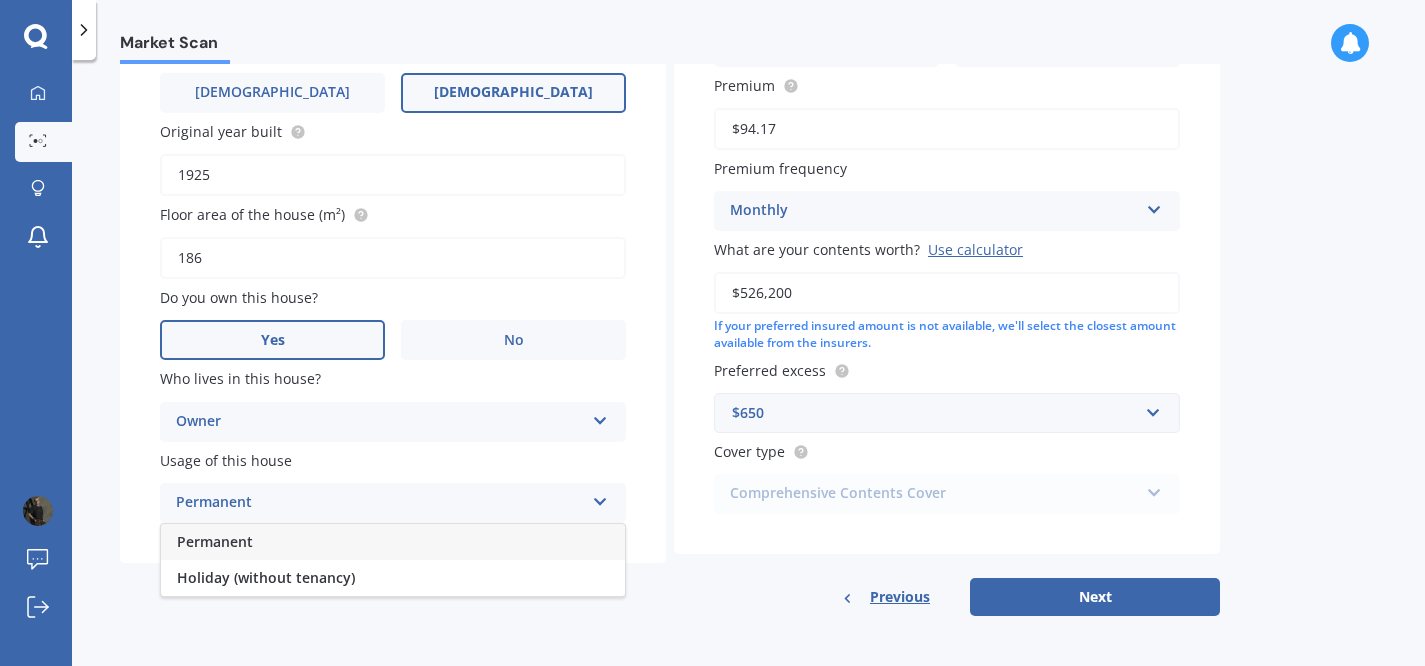 click on "Permanent" at bounding box center (215, 541) 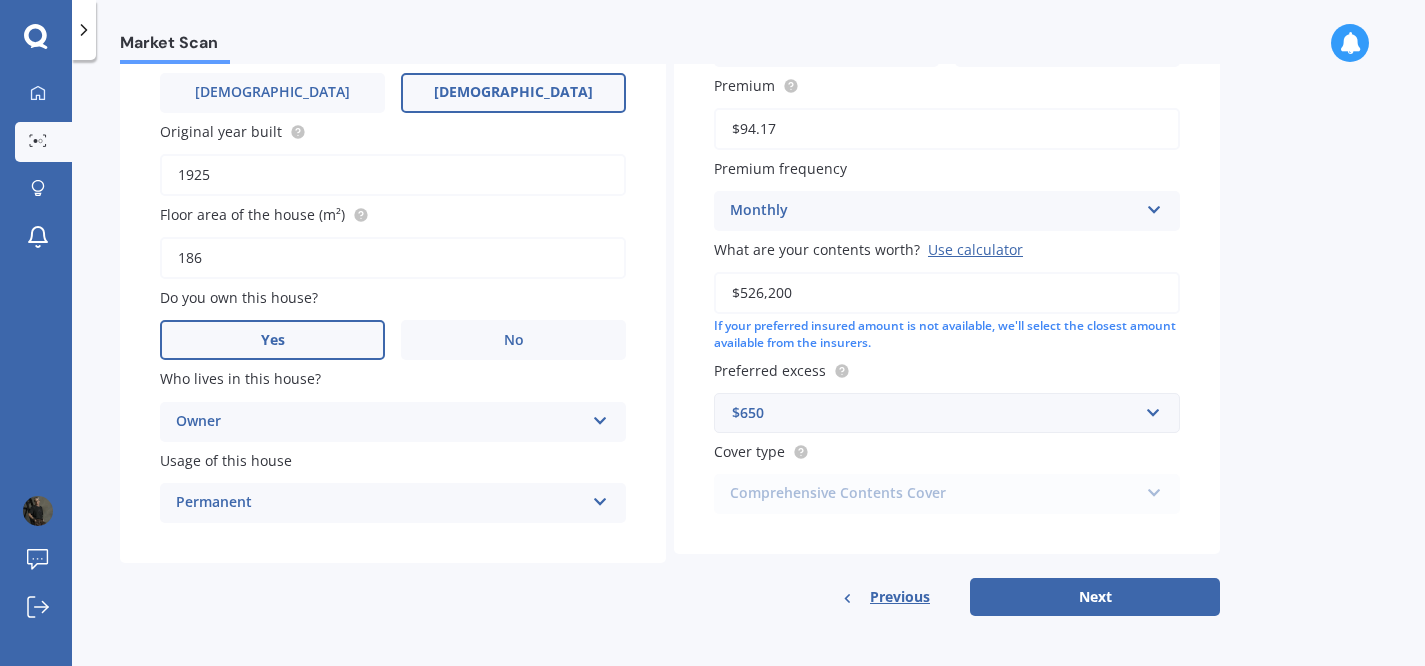 click on "If your preferred insured amount is not available, we'll select the closest amount available from the insurers." at bounding box center (947, 335) 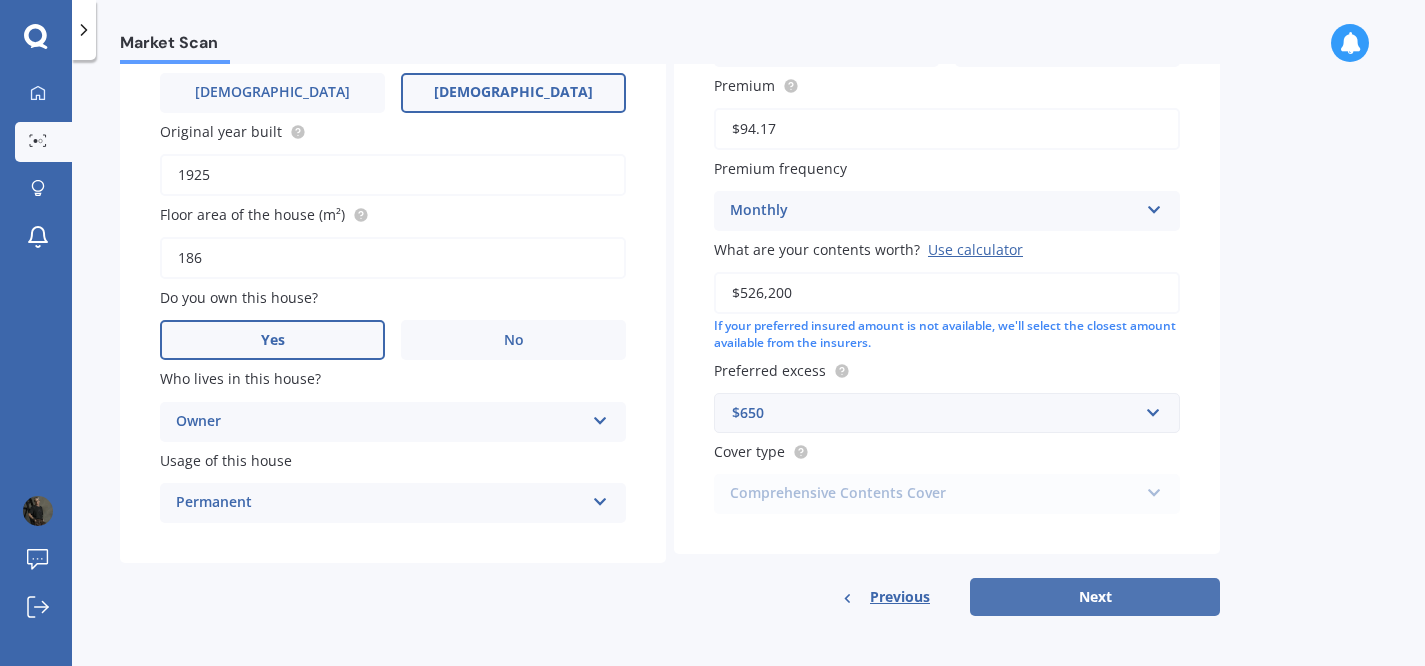 click on "Next" at bounding box center [1095, 597] 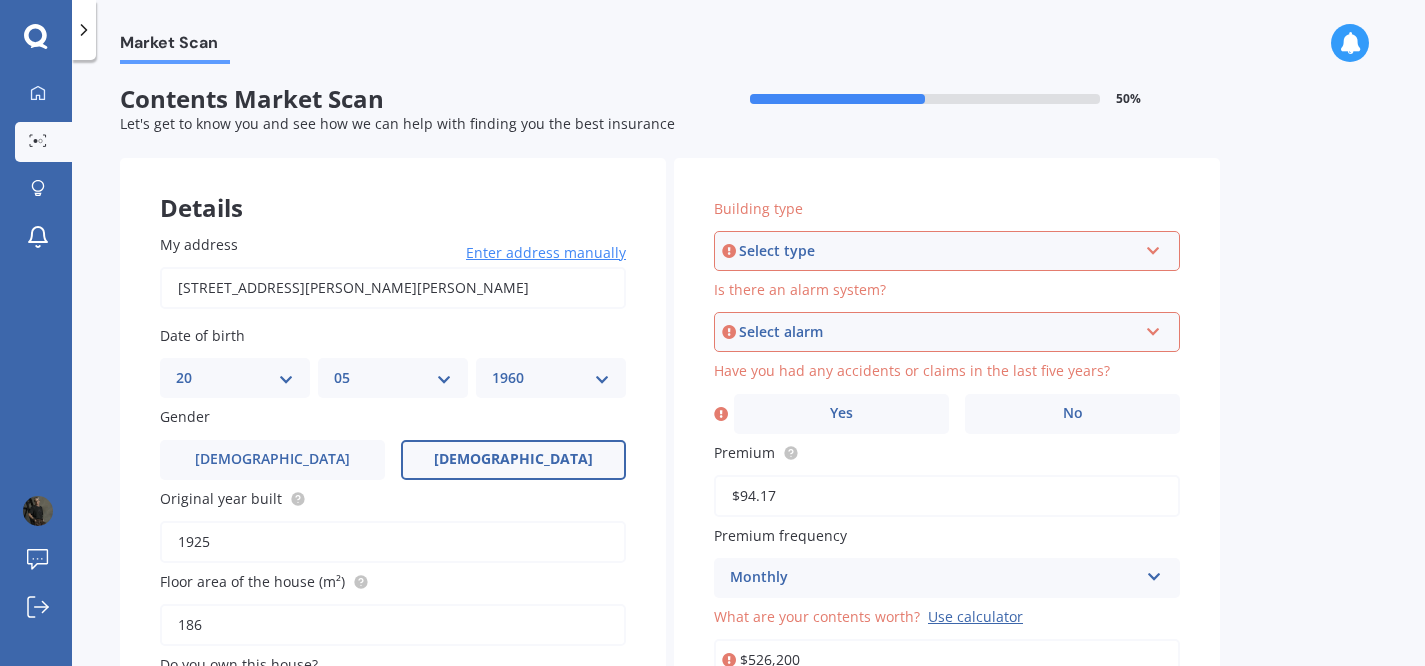 scroll, scrollTop: 0, scrollLeft: 0, axis: both 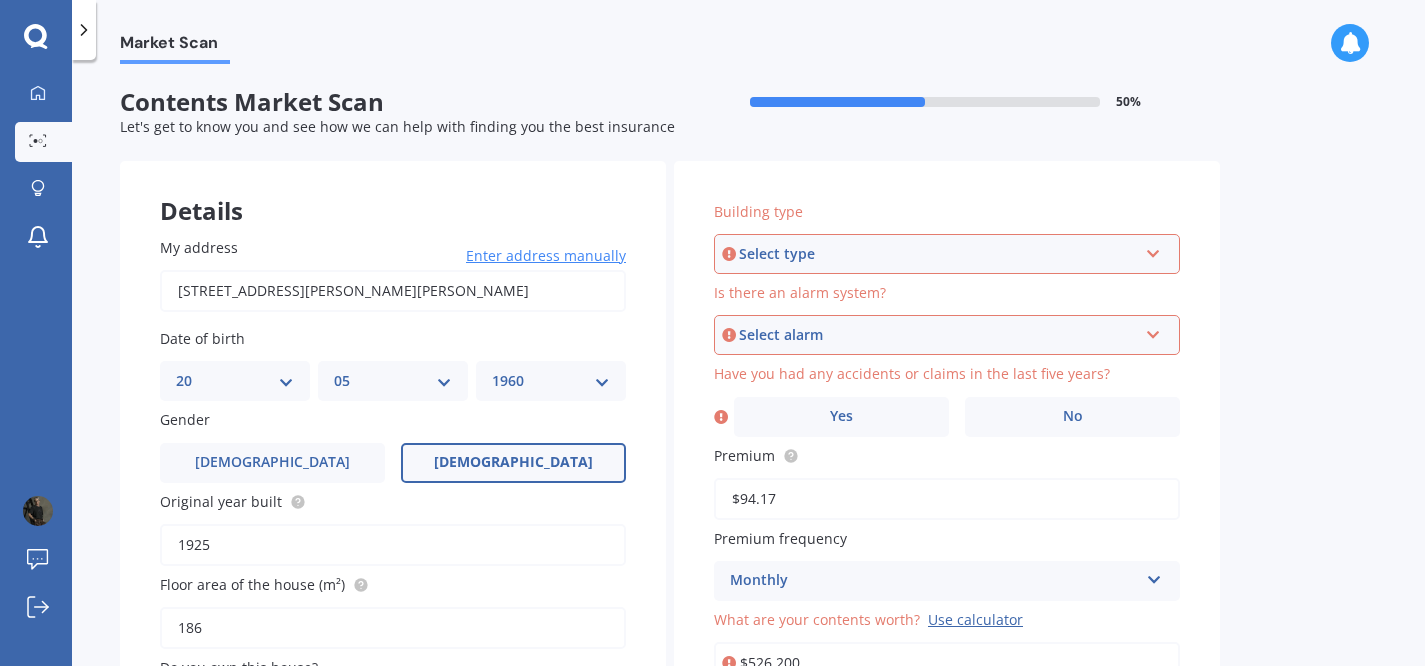 click on "Select type" at bounding box center (938, 254) 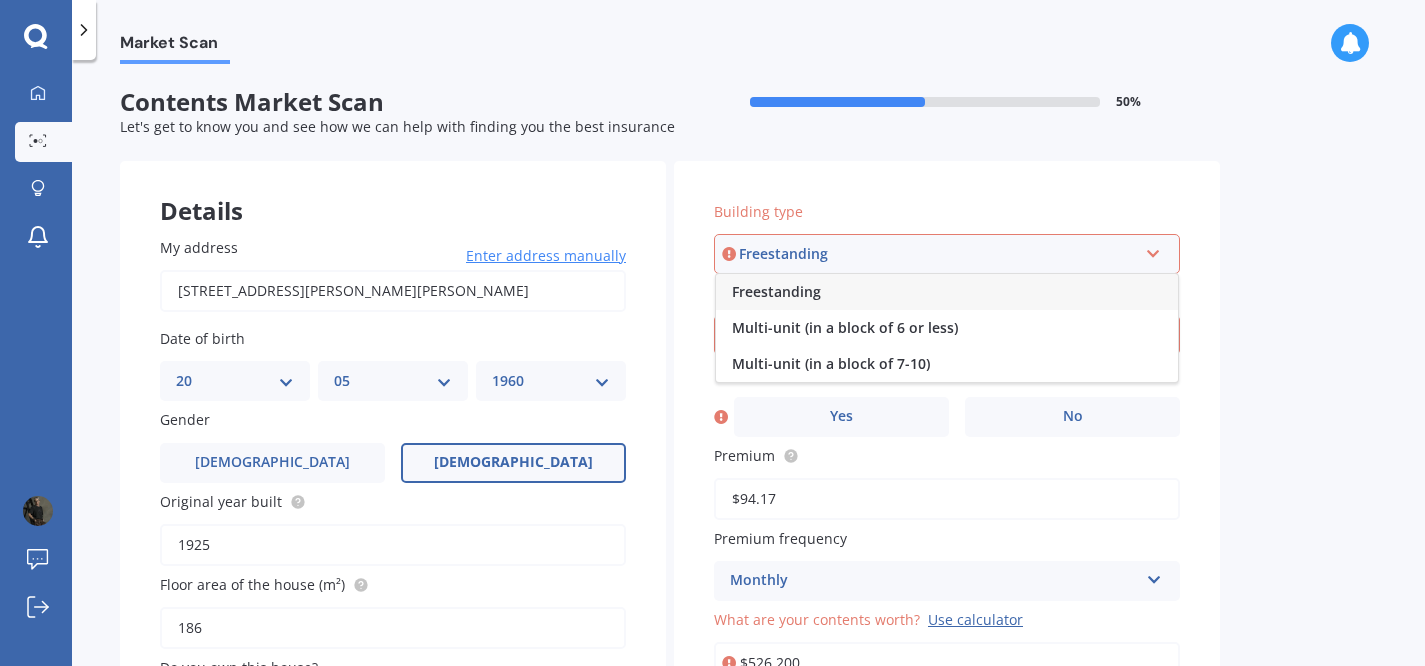click on "Freestanding" at bounding box center [776, 291] 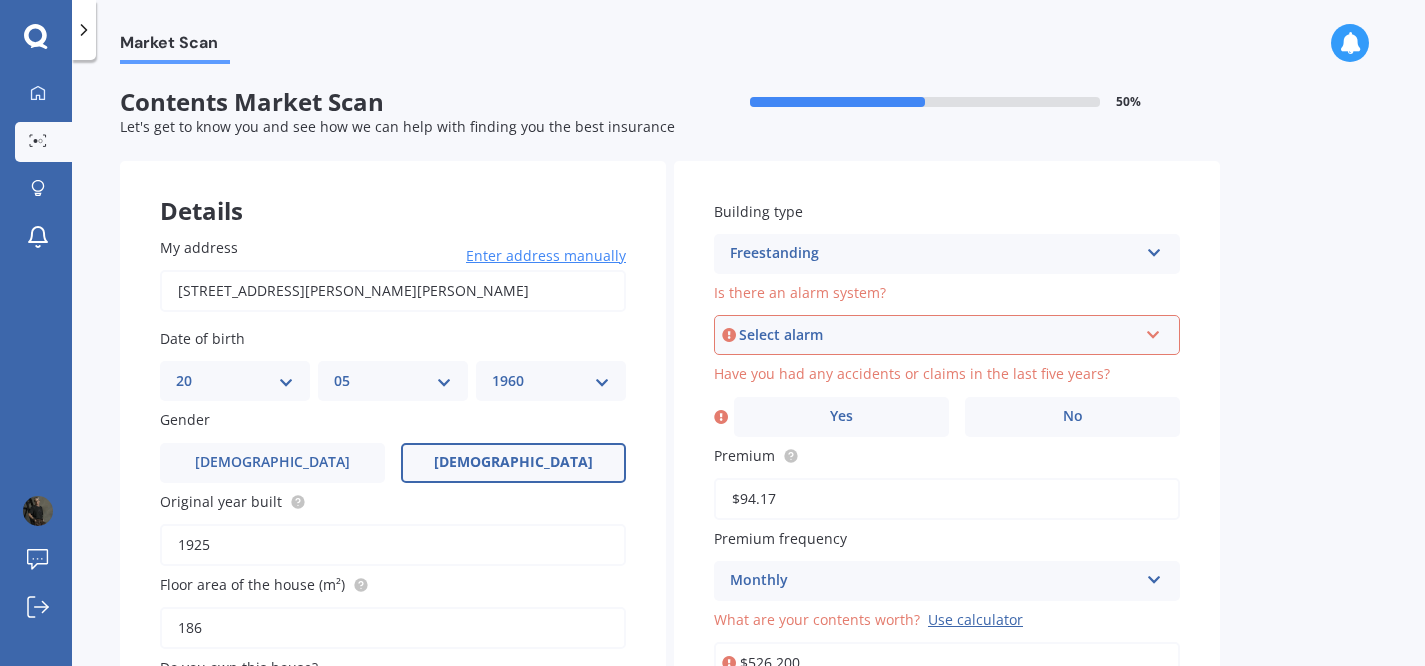 click on "Select alarm" at bounding box center (938, 335) 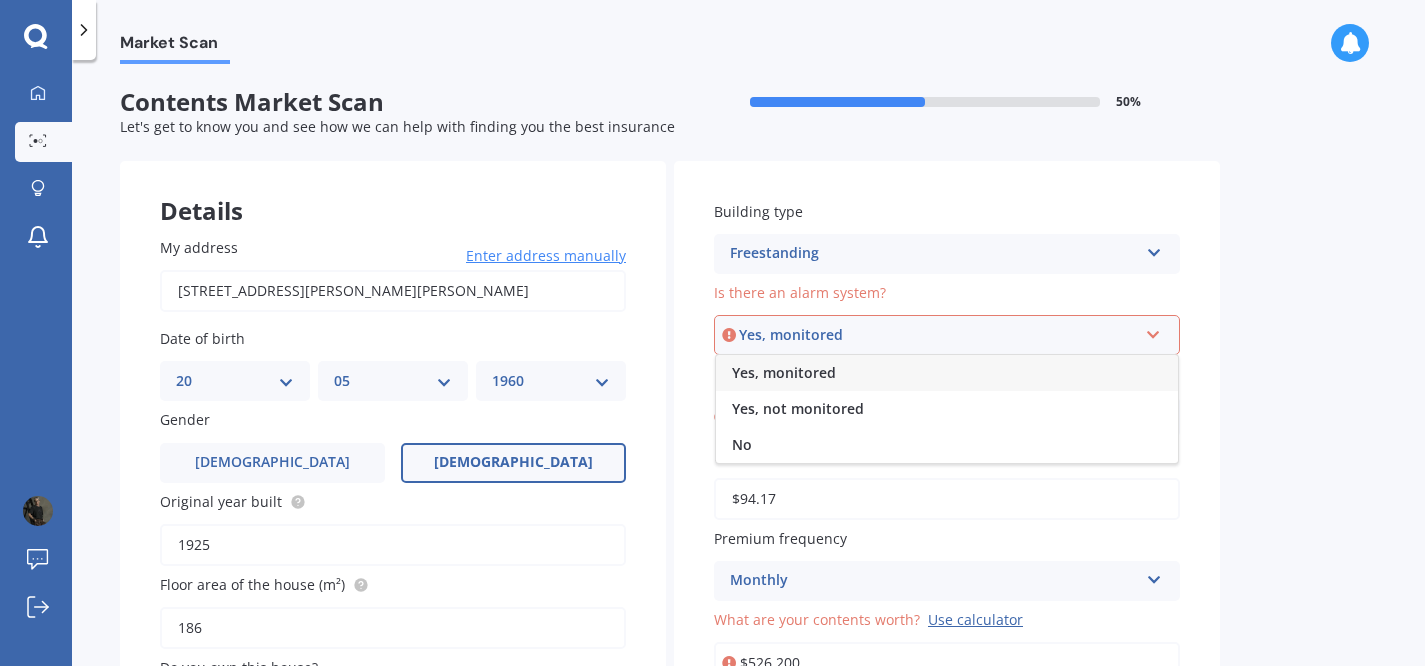 click on "Yes, monitored" at bounding box center (784, 372) 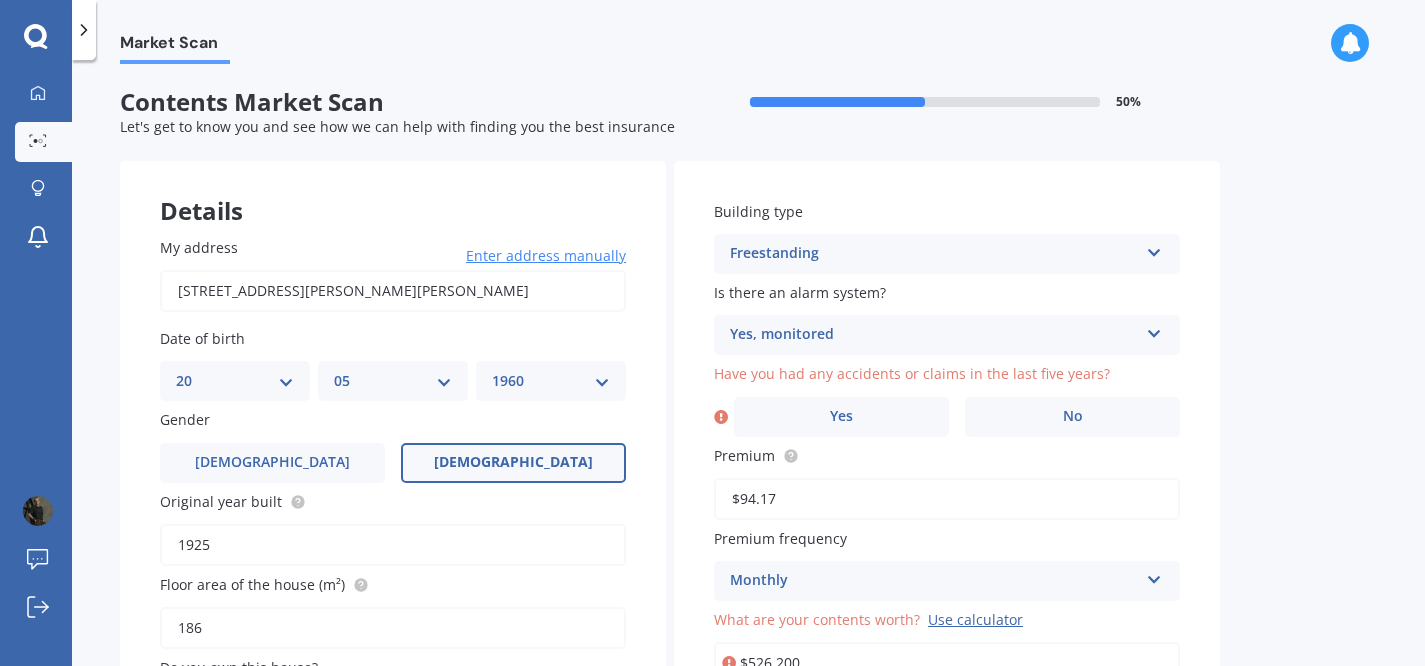click on "Yes, monitored" at bounding box center [934, 335] 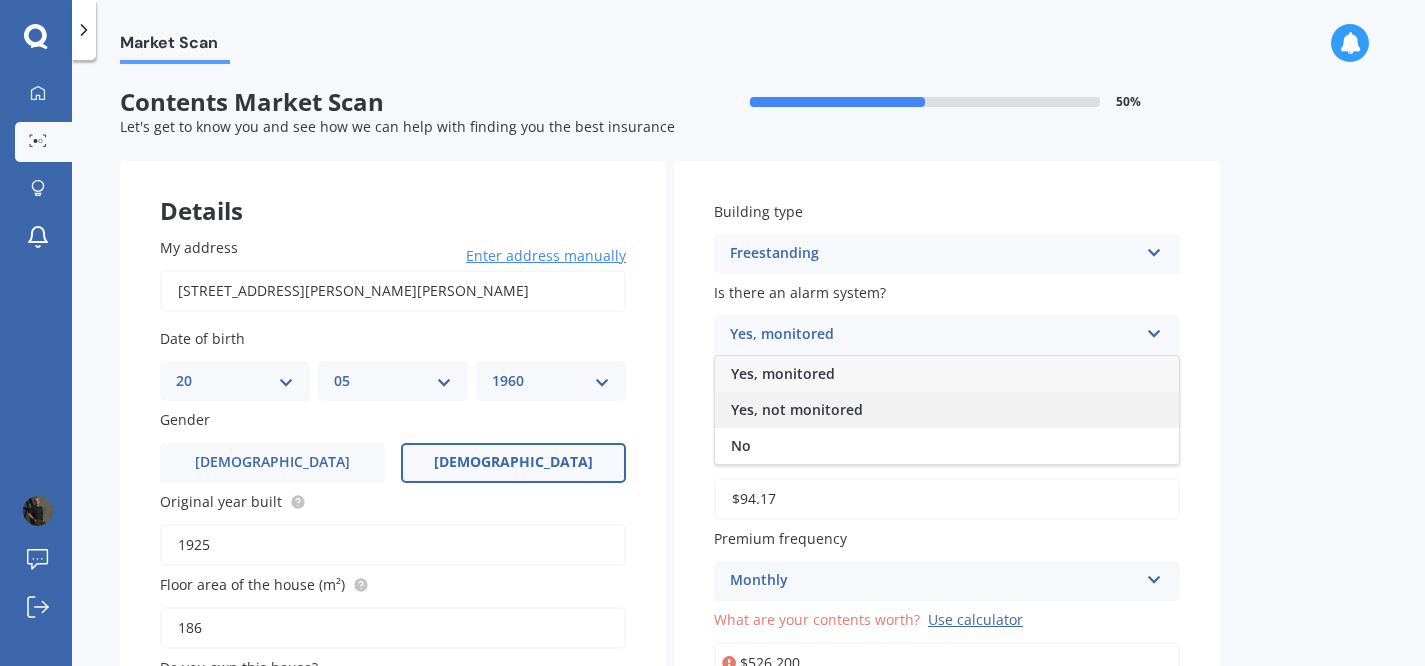 click on "Yes, not monitored" at bounding box center (797, 409) 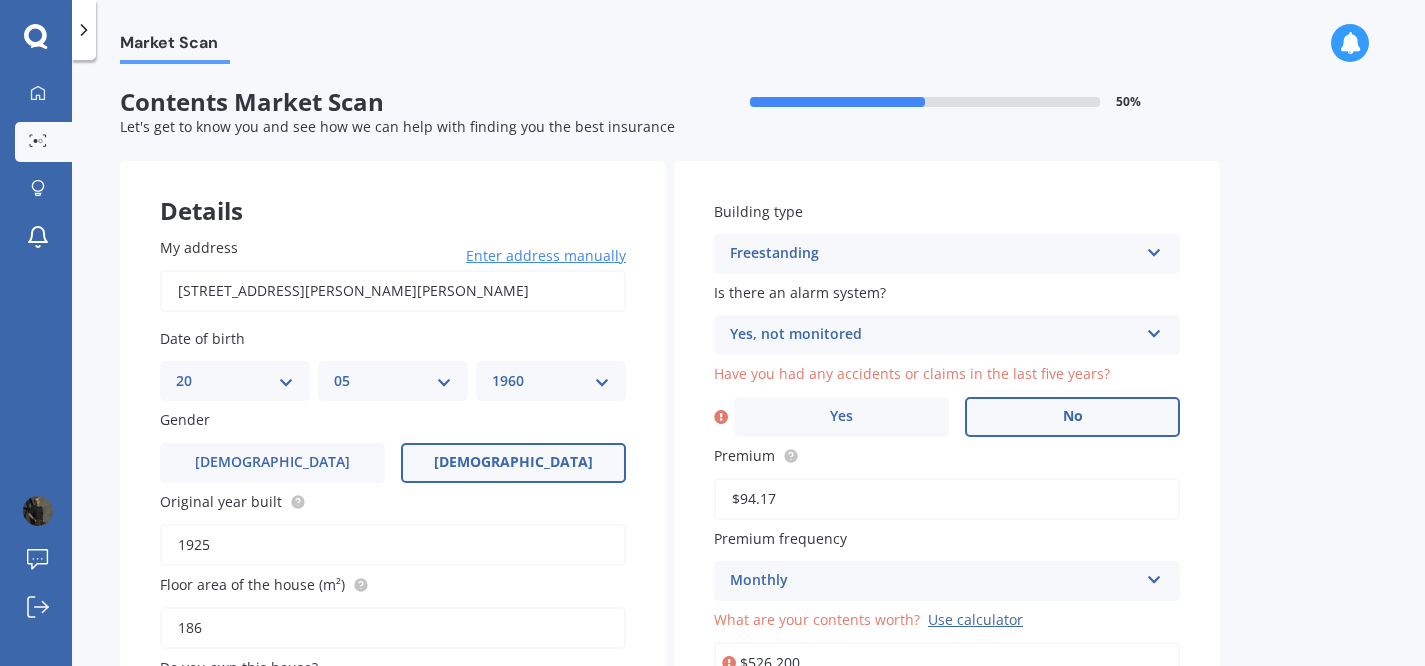 click on "No" at bounding box center (1072, 417) 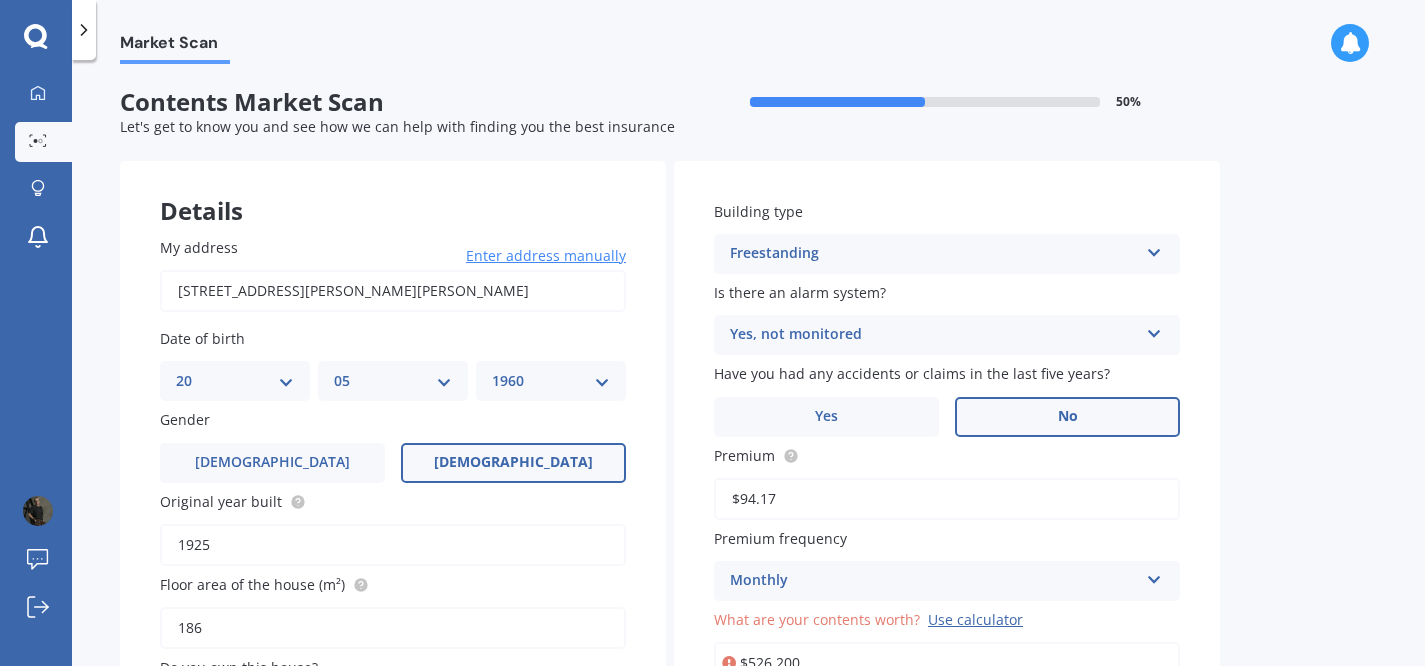 scroll, scrollTop: 31, scrollLeft: 0, axis: vertical 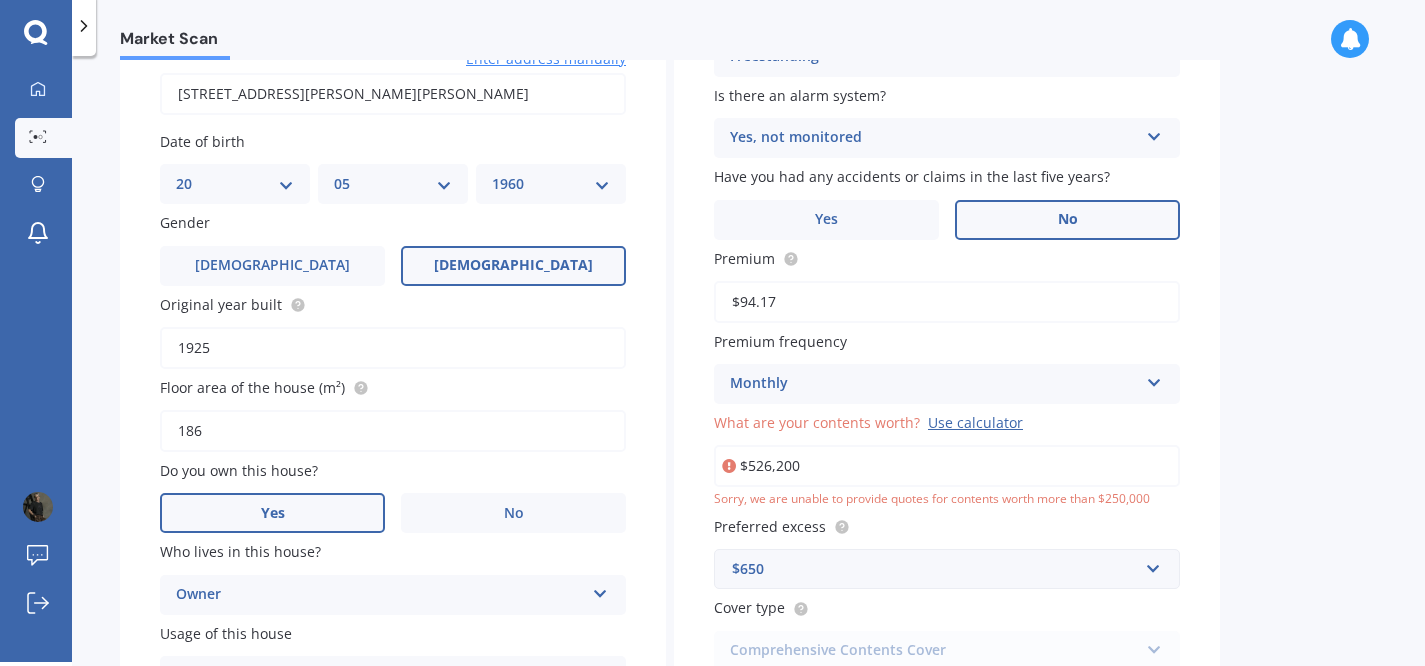 click on "$526,200" at bounding box center [947, 466] 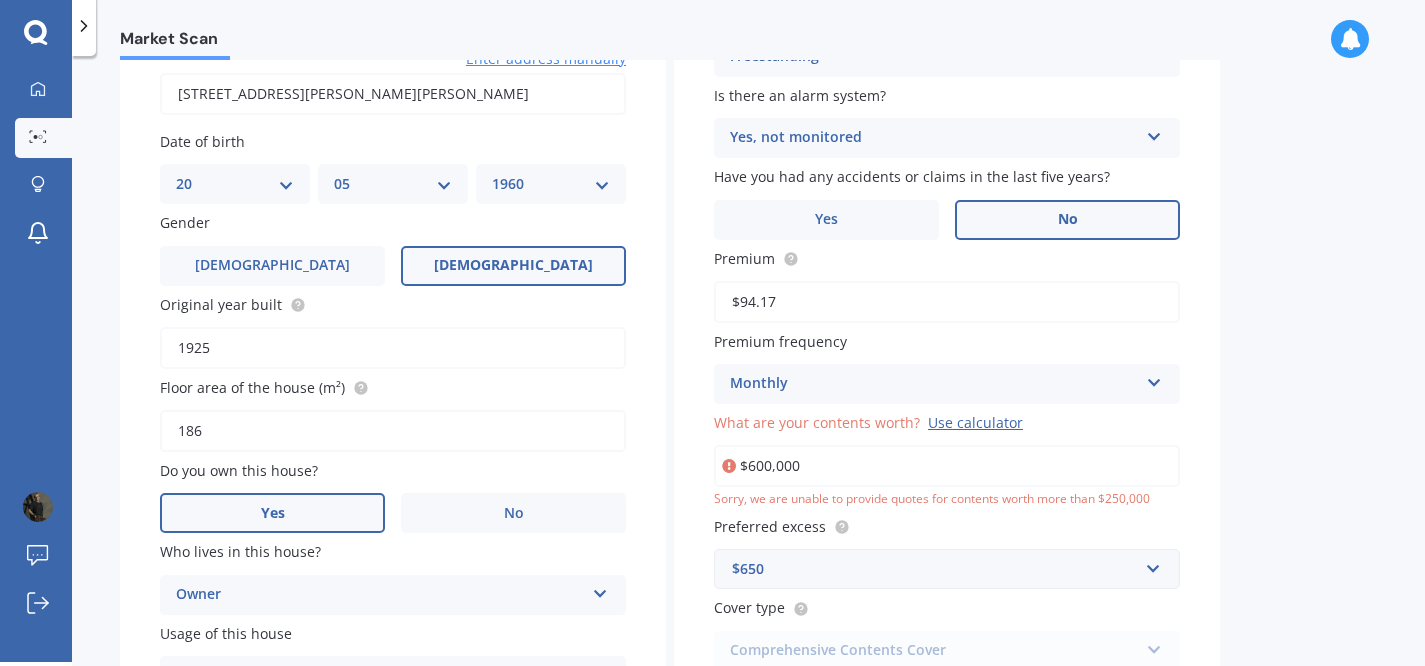drag, startPoint x: 819, startPoint y: 466, endPoint x: 736, endPoint y: 463, distance: 83.0542 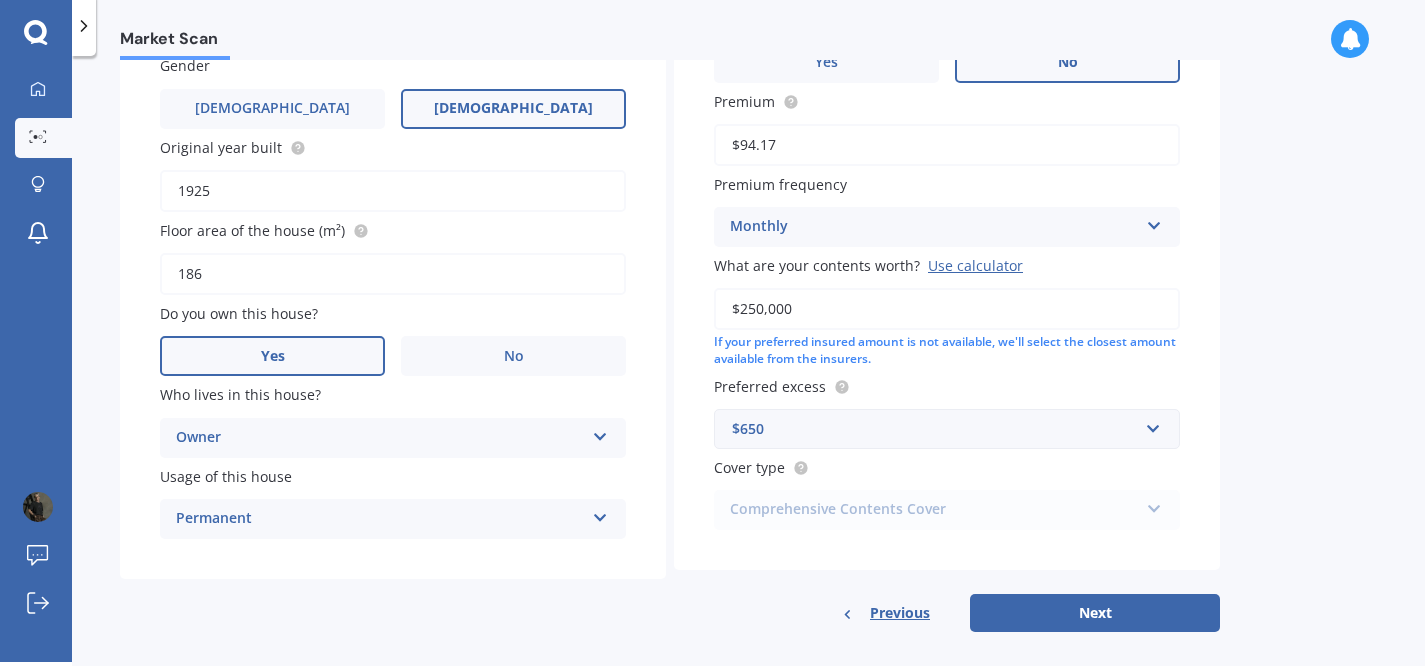 scroll, scrollTop: 372, scrollLeft: 0, axis: vertical 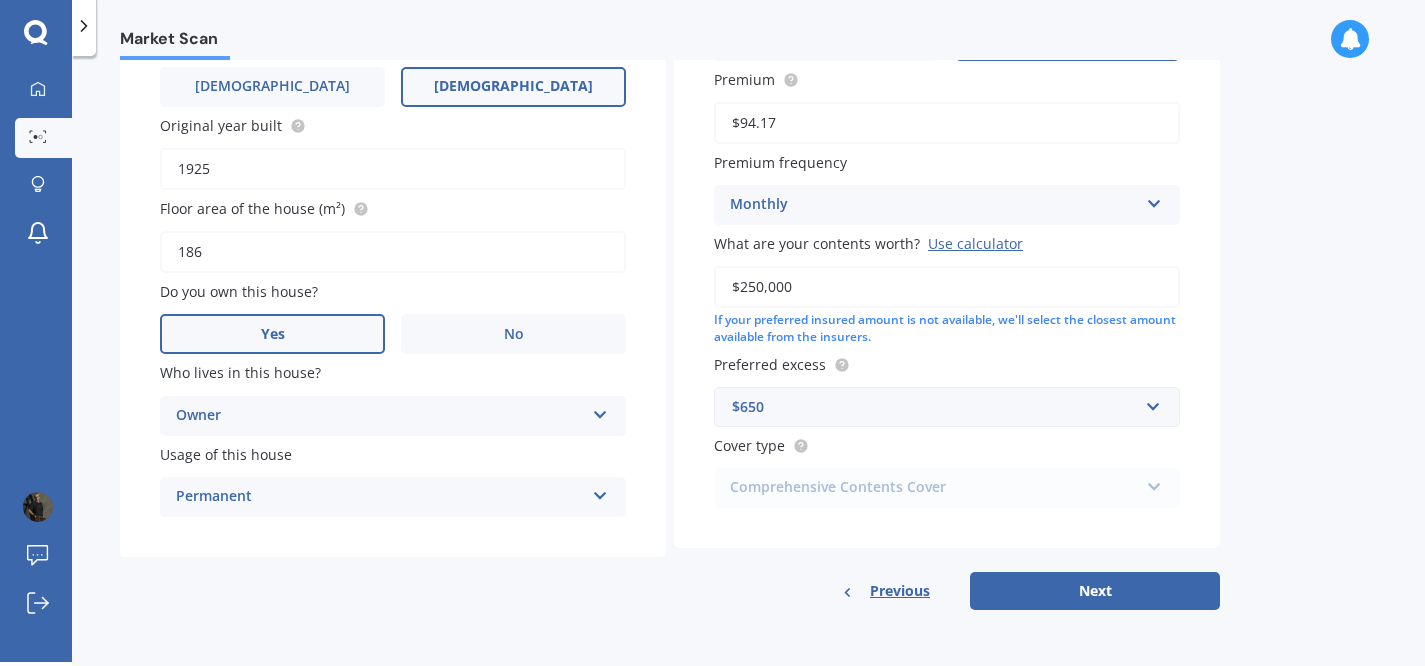 type on "$250,000" 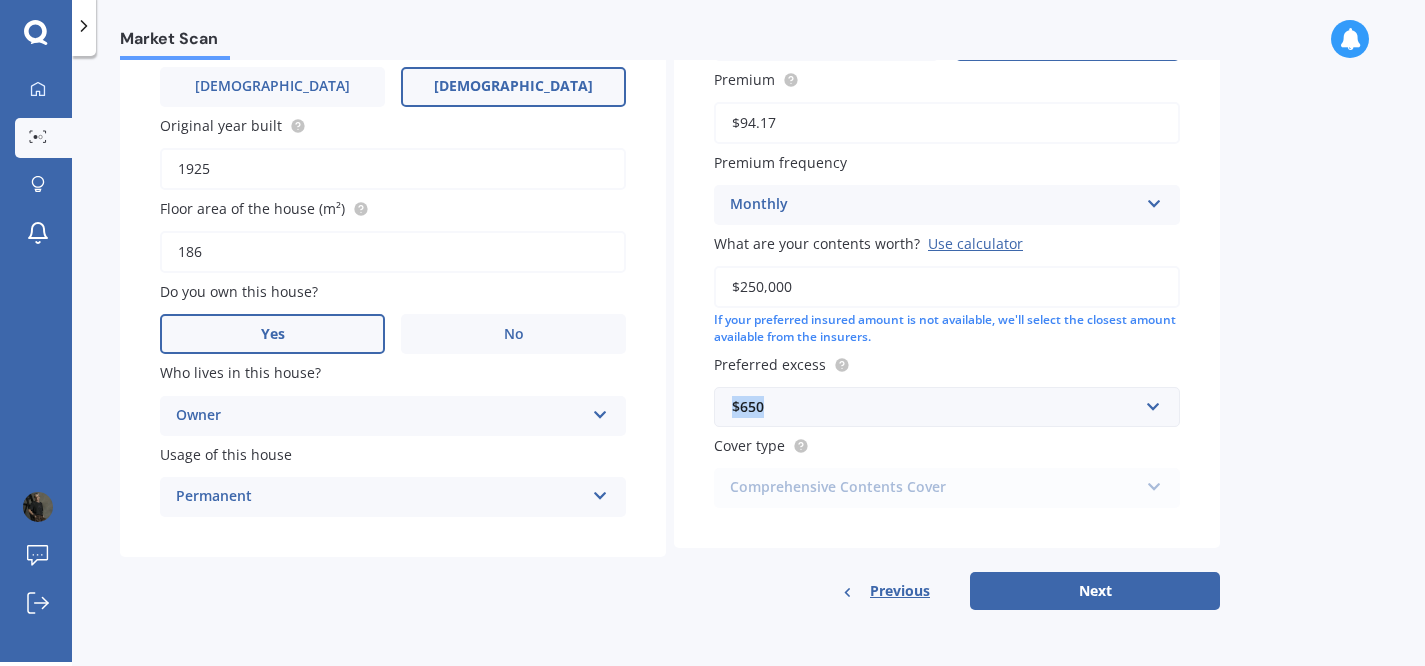 drag, startPoint x: 776, startPoint y: 407, endPoint x: 681, endPoint y: 381, distance: 98.49365 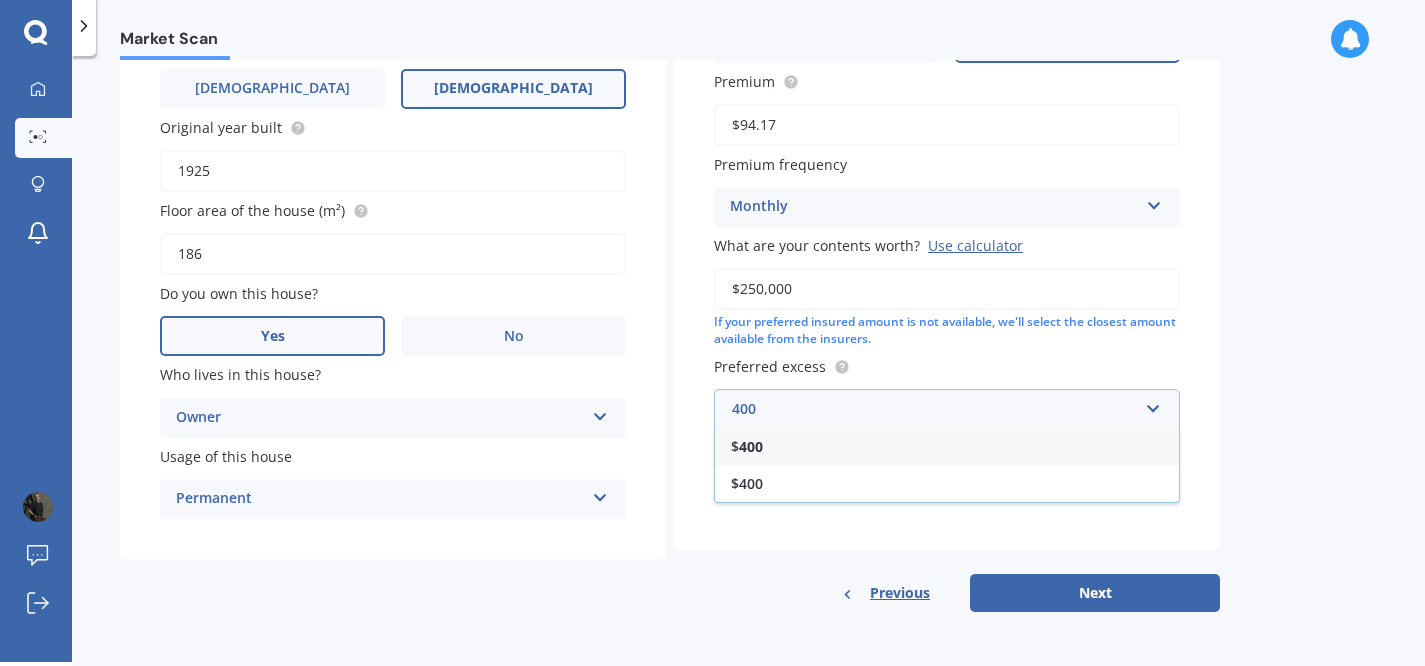 type on "400" 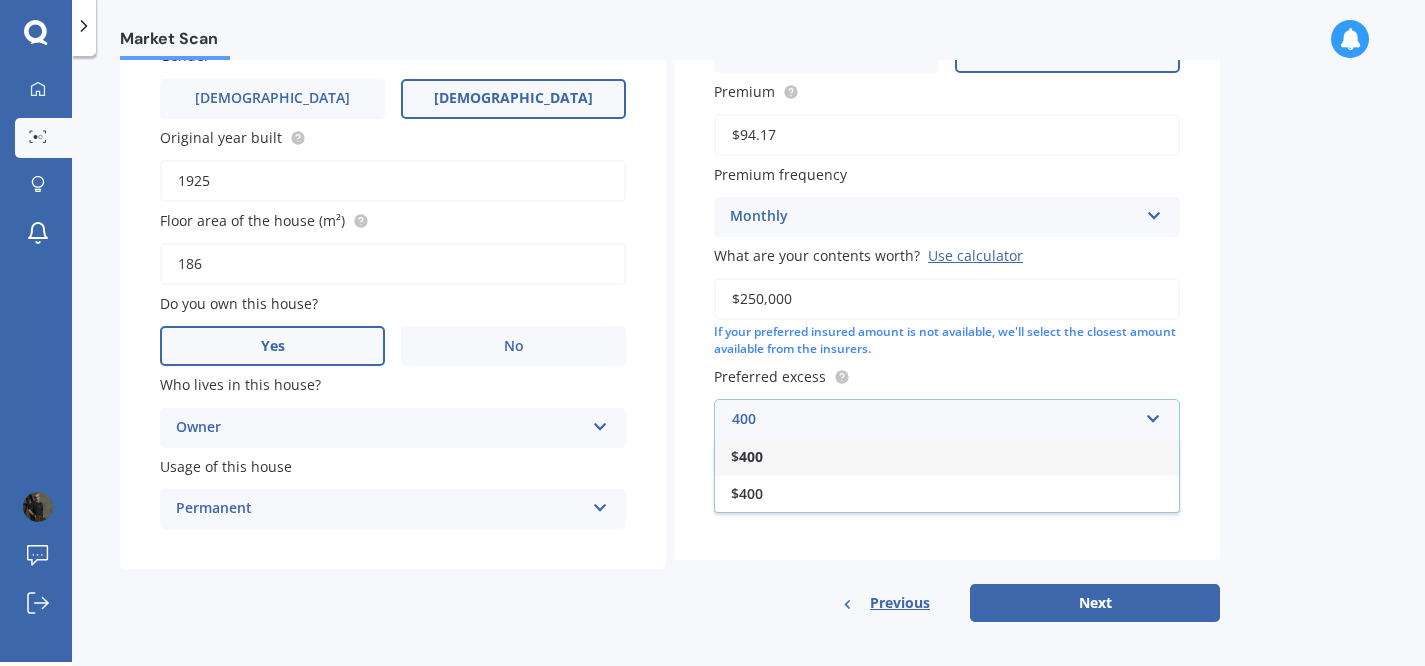 click on "$ 400" at bounding box center (947, 456) 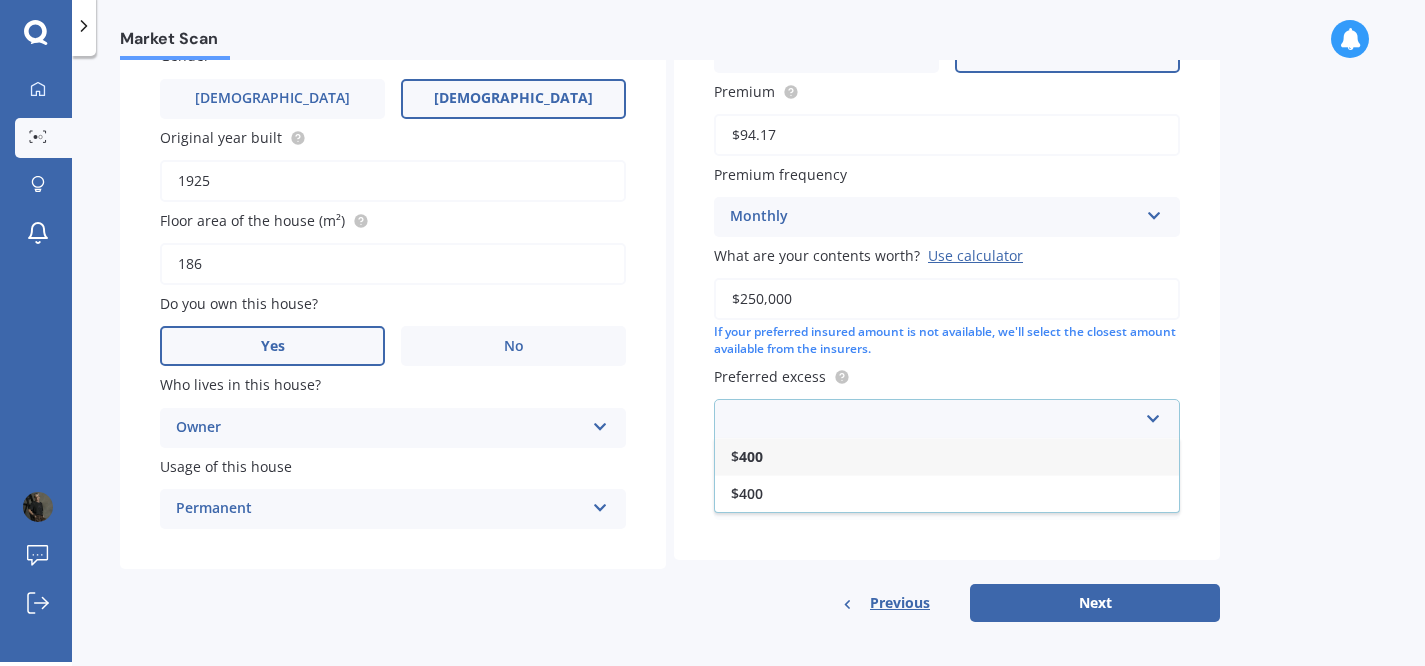 scroll, scrollTop: 358, scrollLeft: 0, axis: vertical 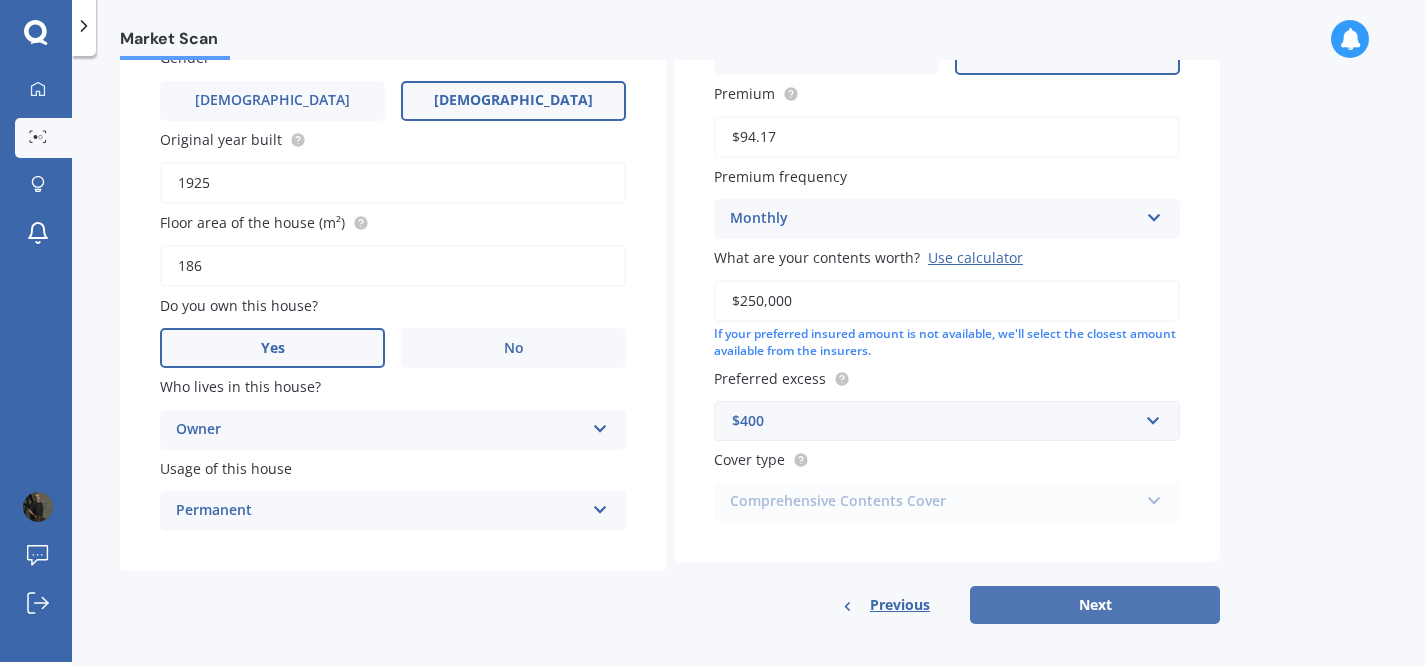 click on "Next" at bounding box center (1095, 605) 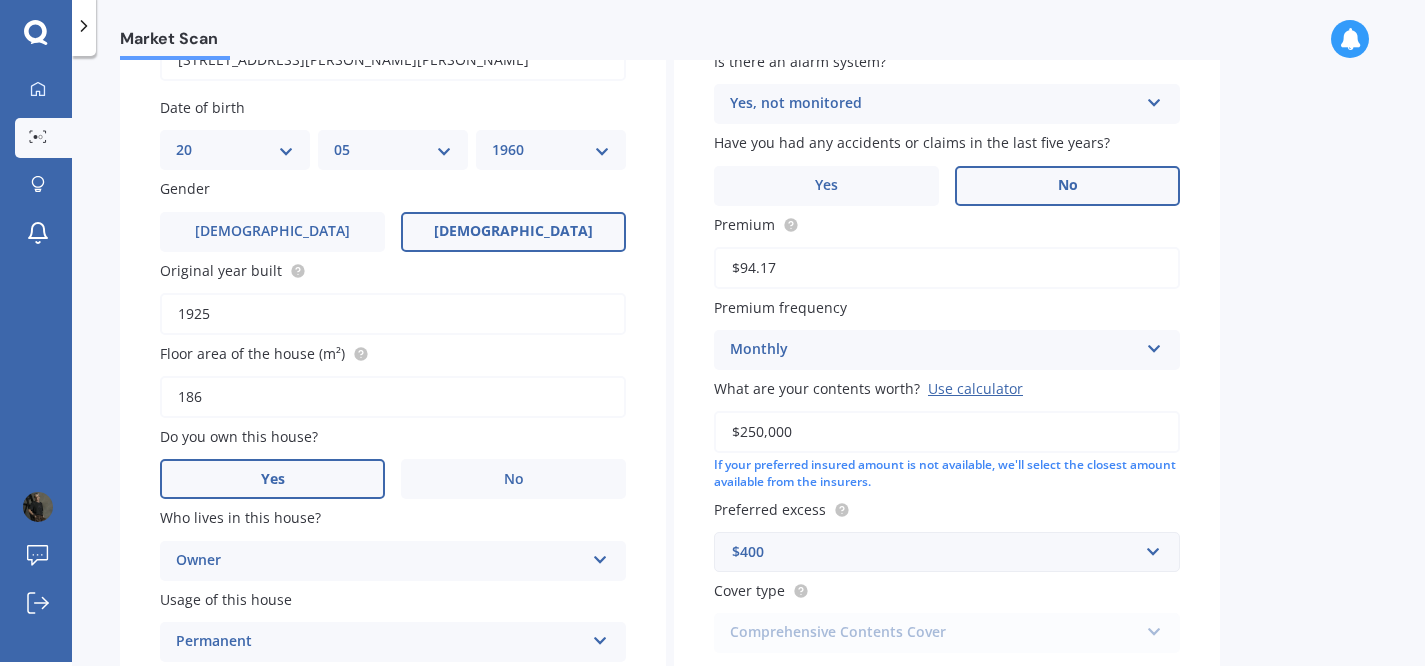 select on "20" 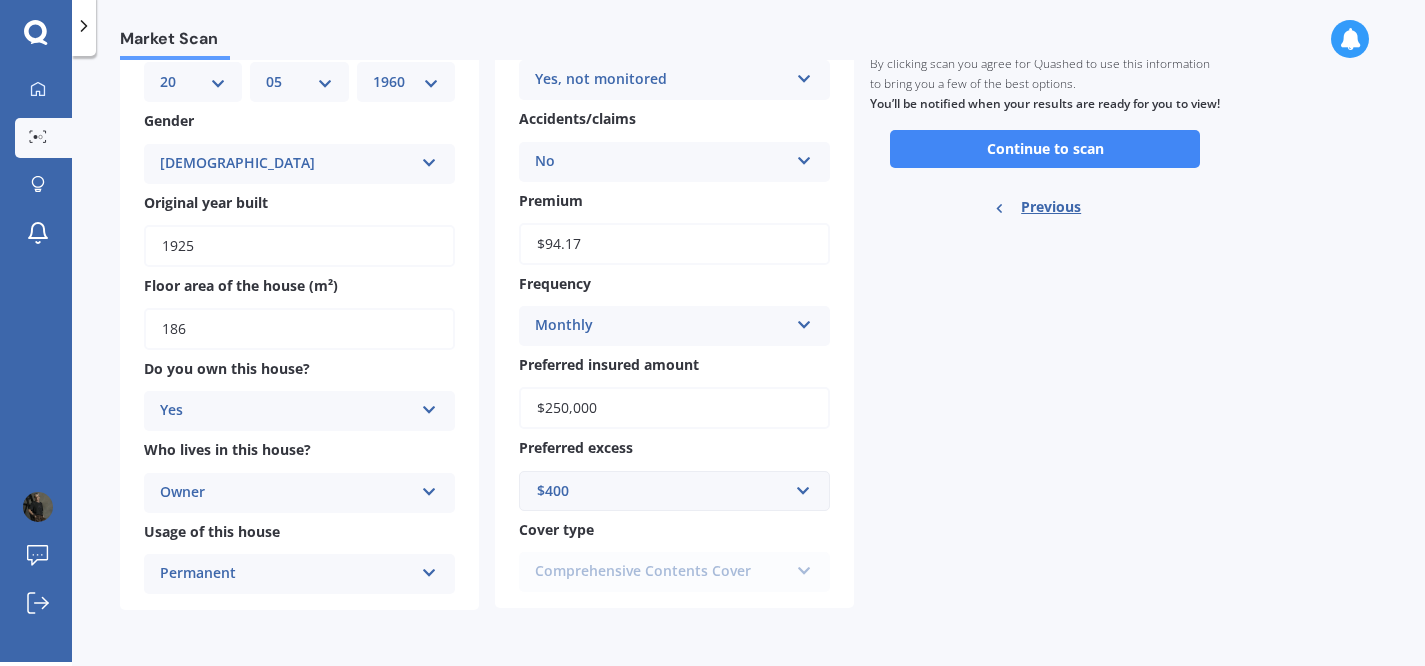 scroll, scrollTop: 222, scrollLeft: 0, axis: vertical 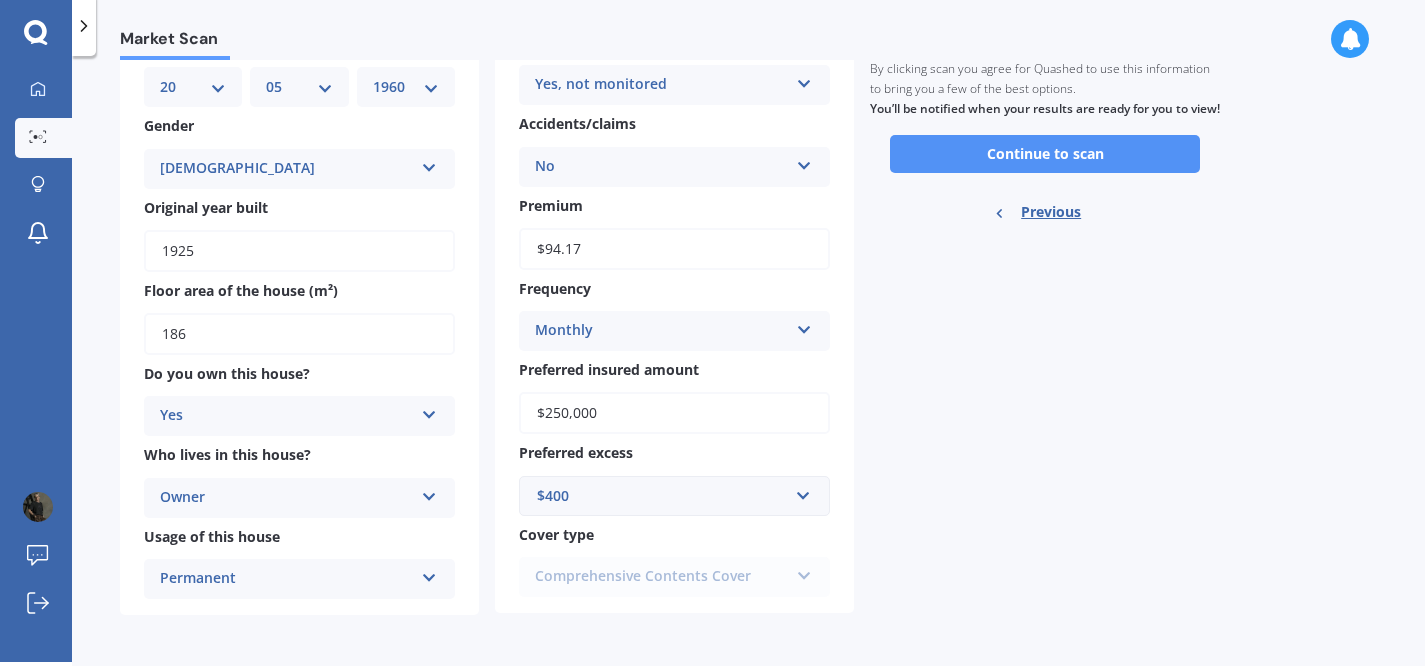 click on "Continue to scan" at bounding box center [1045, 154] 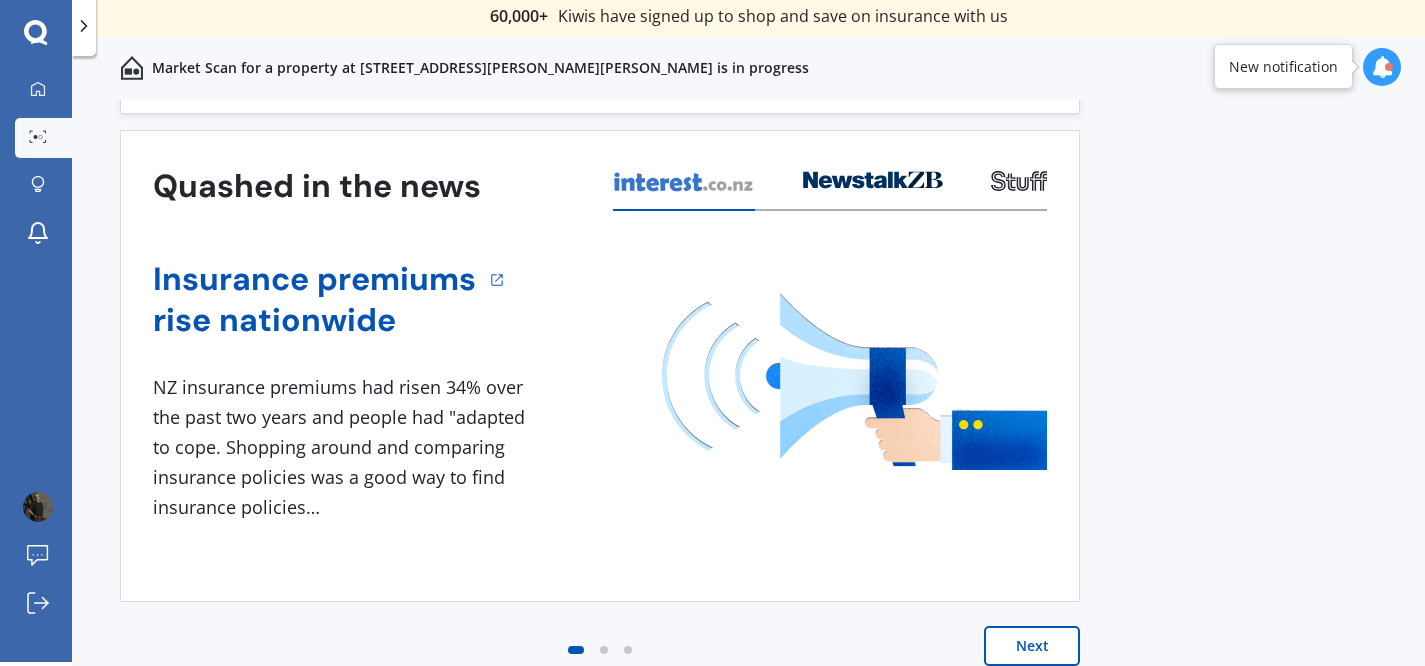 scroll, scrollTop: 0, scrollLeft: 0, axis: both 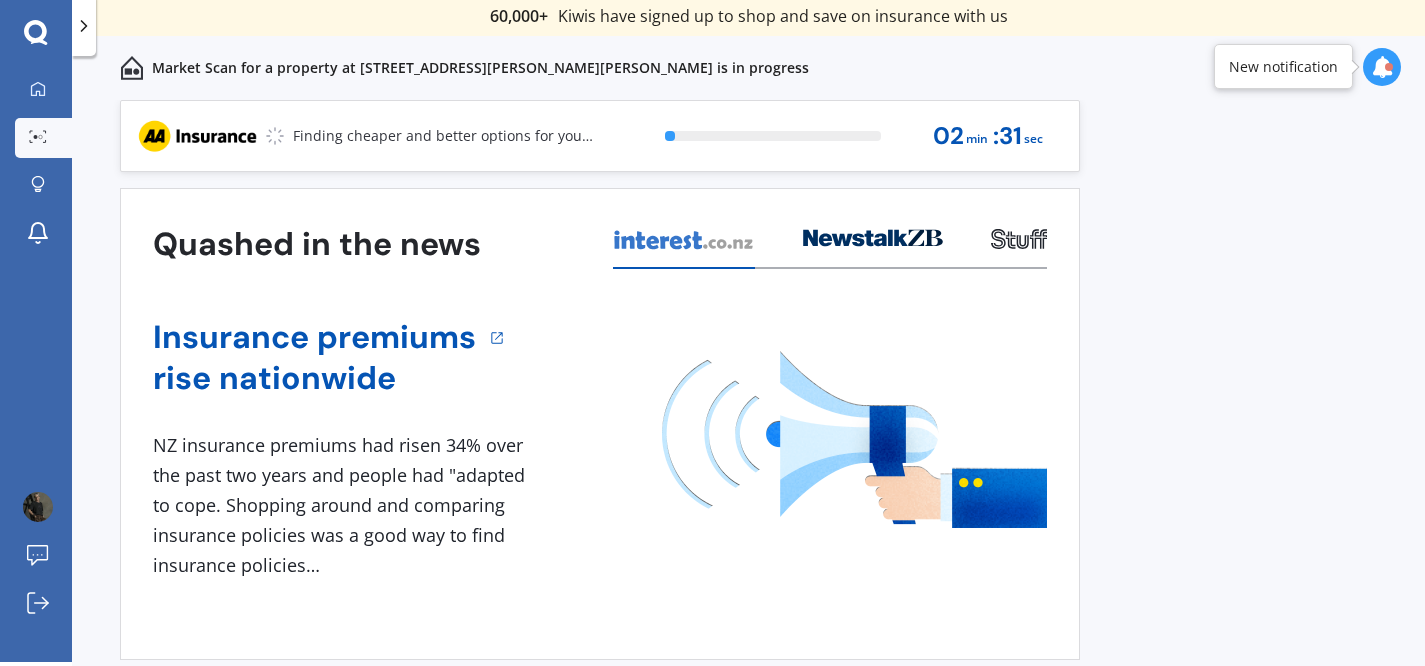 click at bounding box center [1382, 67] 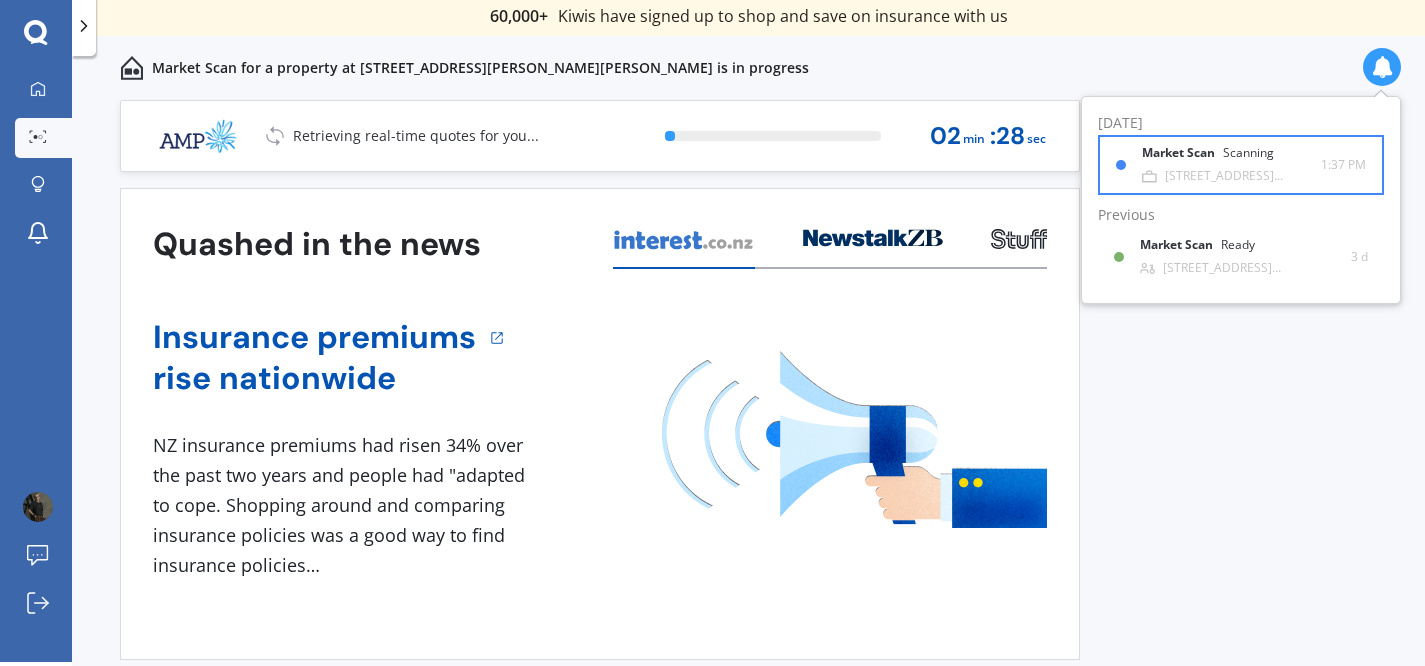 click on "Market Scan" at bounding box center [1182, 153] 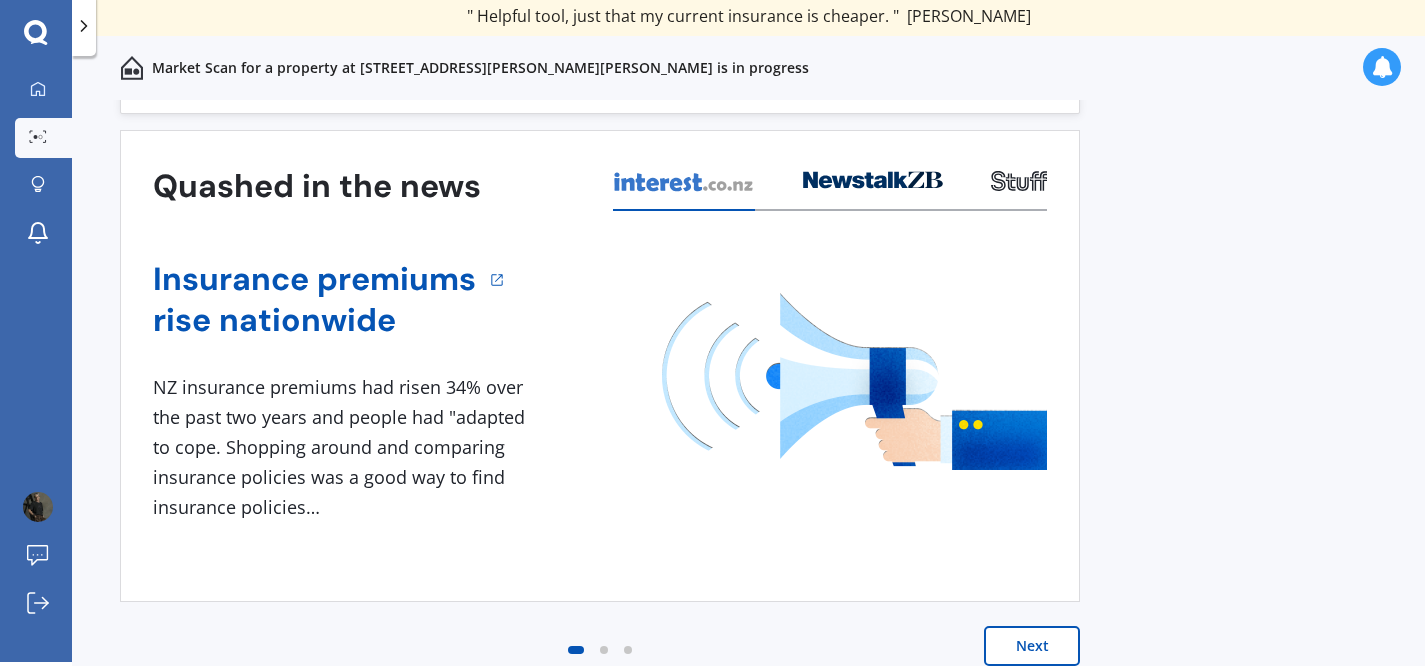 scroll, scrollTop: 0, scrollLeft: 0, axis: both 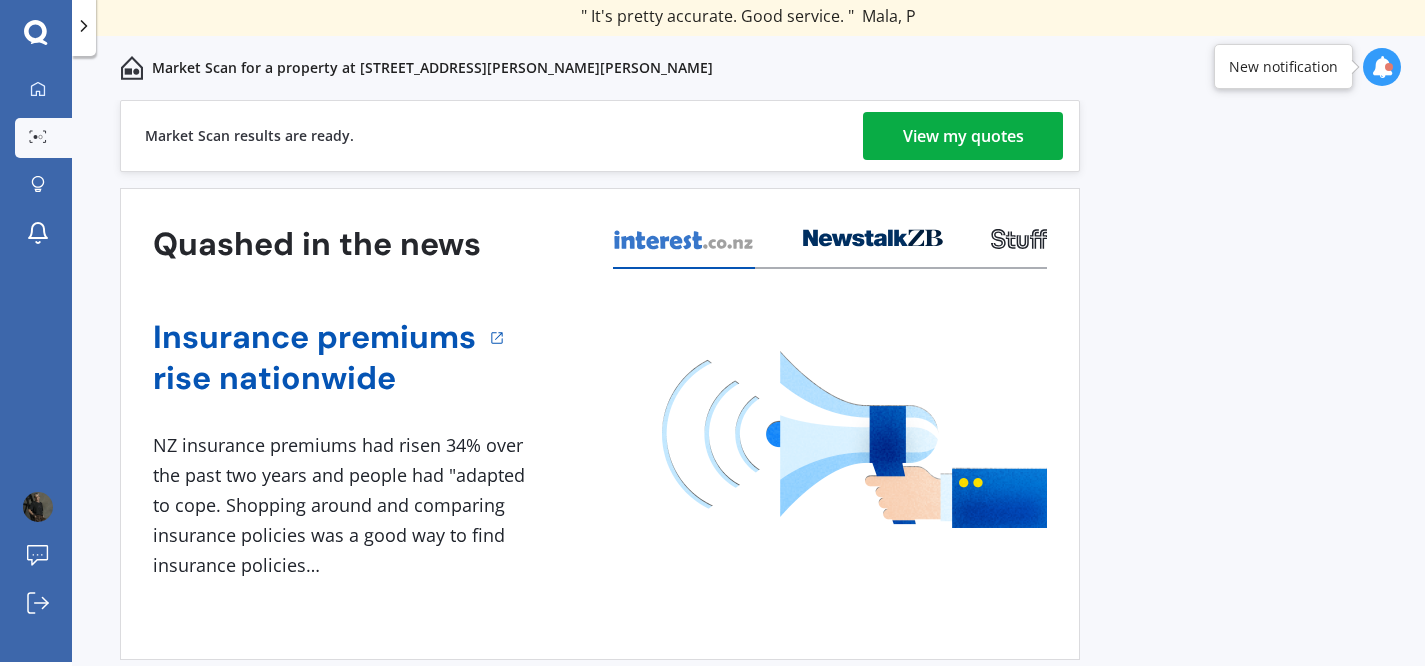 click on "New notification" at bounding box center [1283, 67] 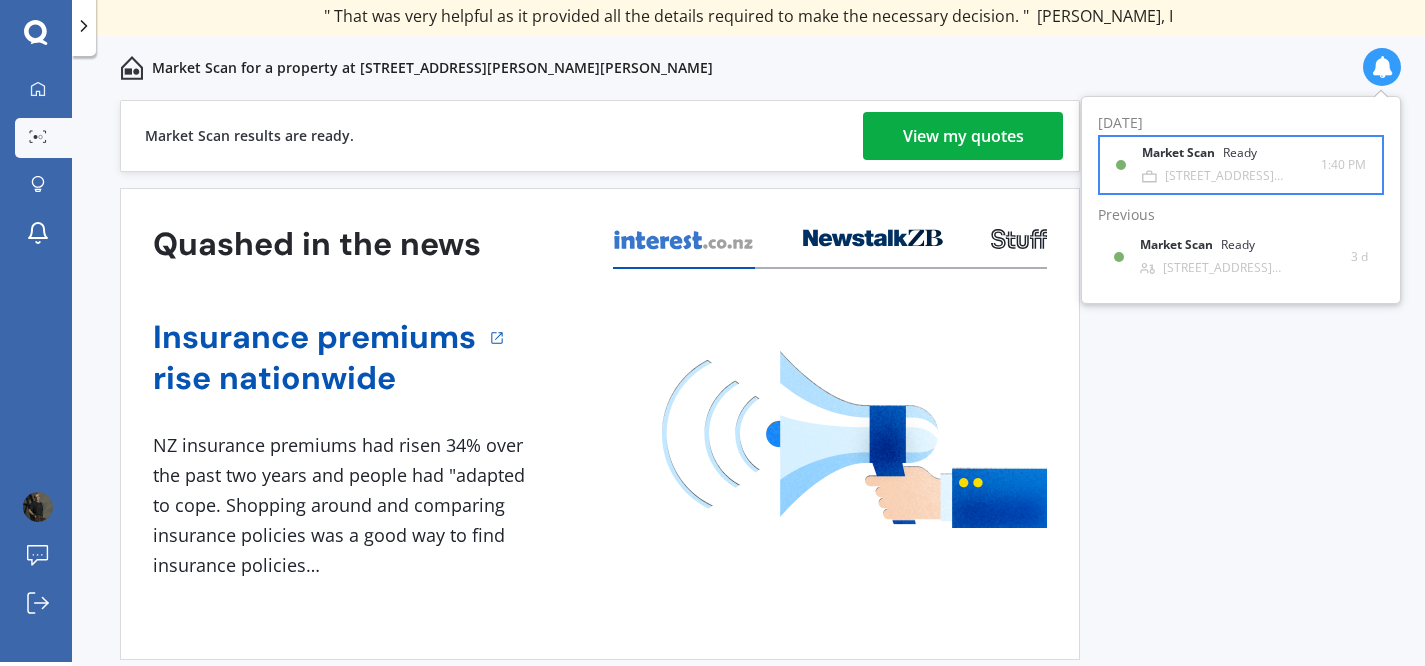 click on "Market Scan" at bounding box center [1182, 153] 